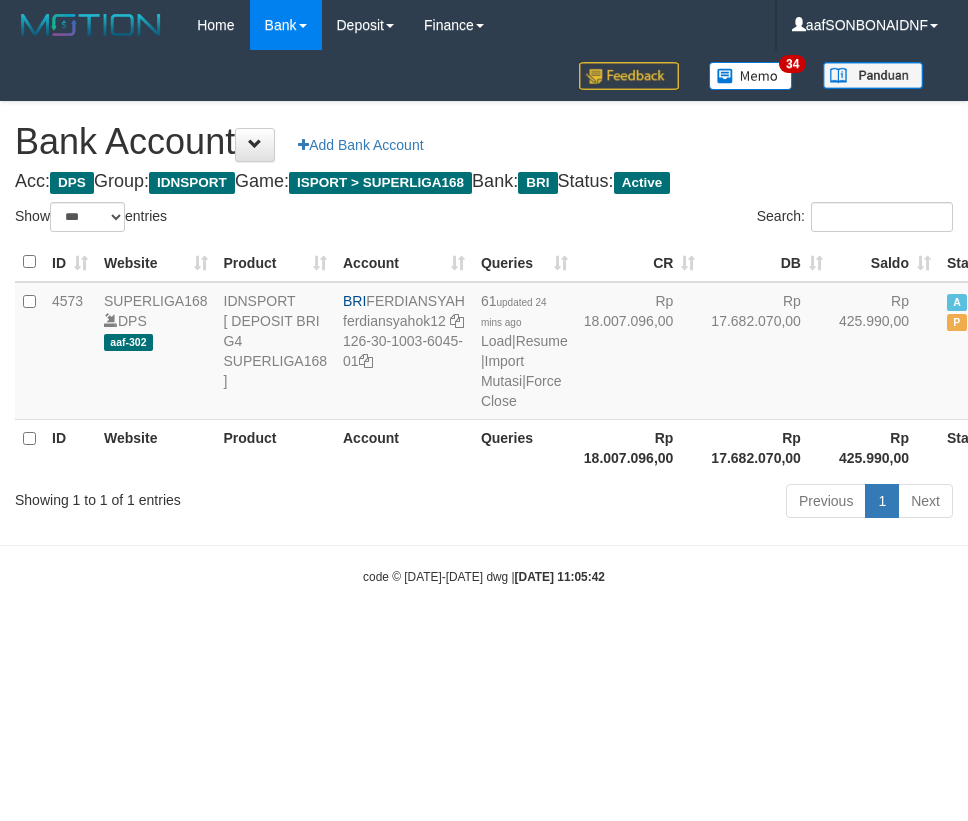select on "***" 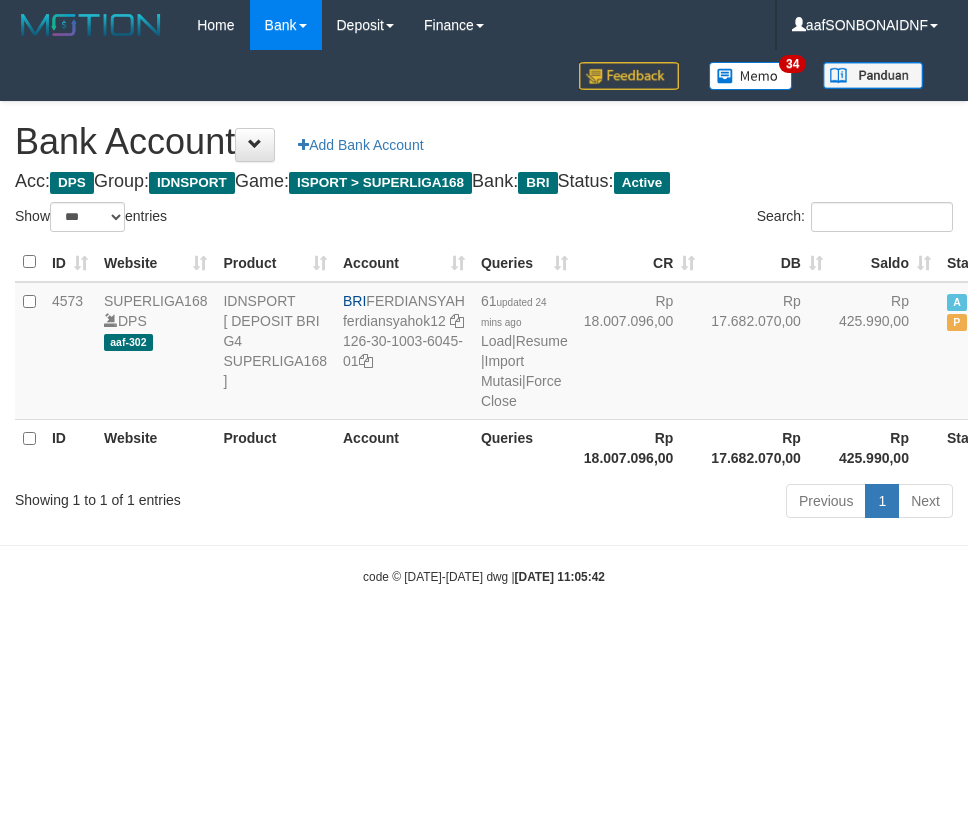 scroll, scrollTop: 0, scrollLeft: 0, axis: both 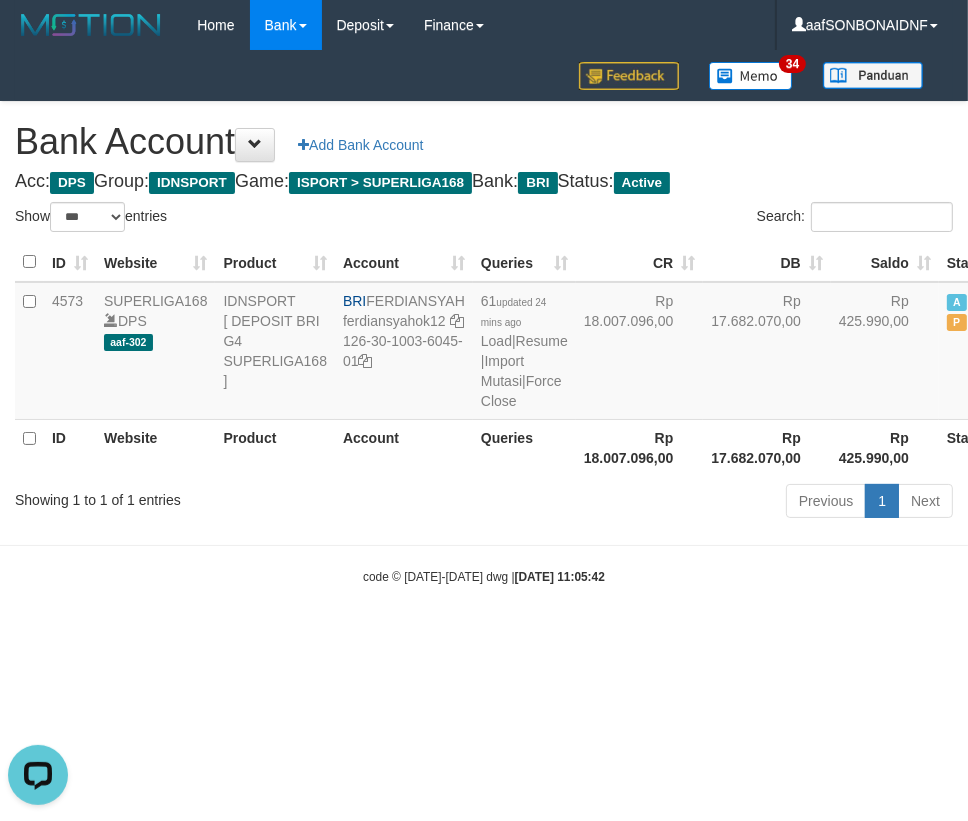 click on "Toggle navigation
Home
Bank
Account List
Load
By Website
Group
[ISPORT]													SUPERLIGA168
By Load Group (DPS)" at bounding box center (484, 318) 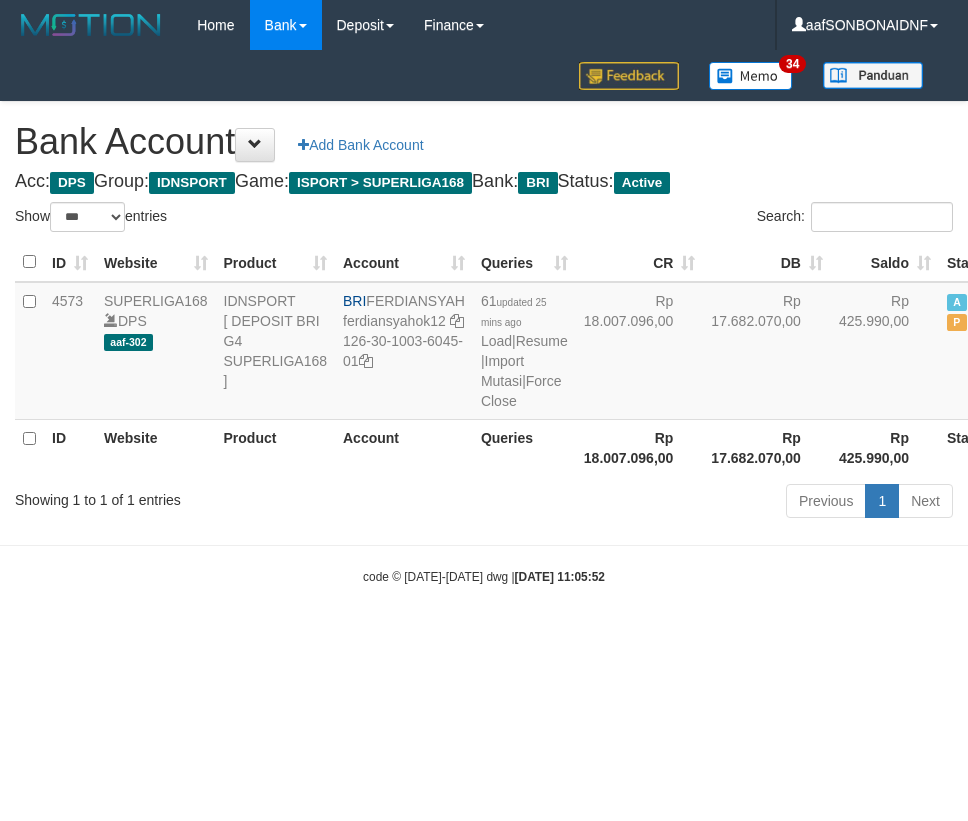 select on "***" 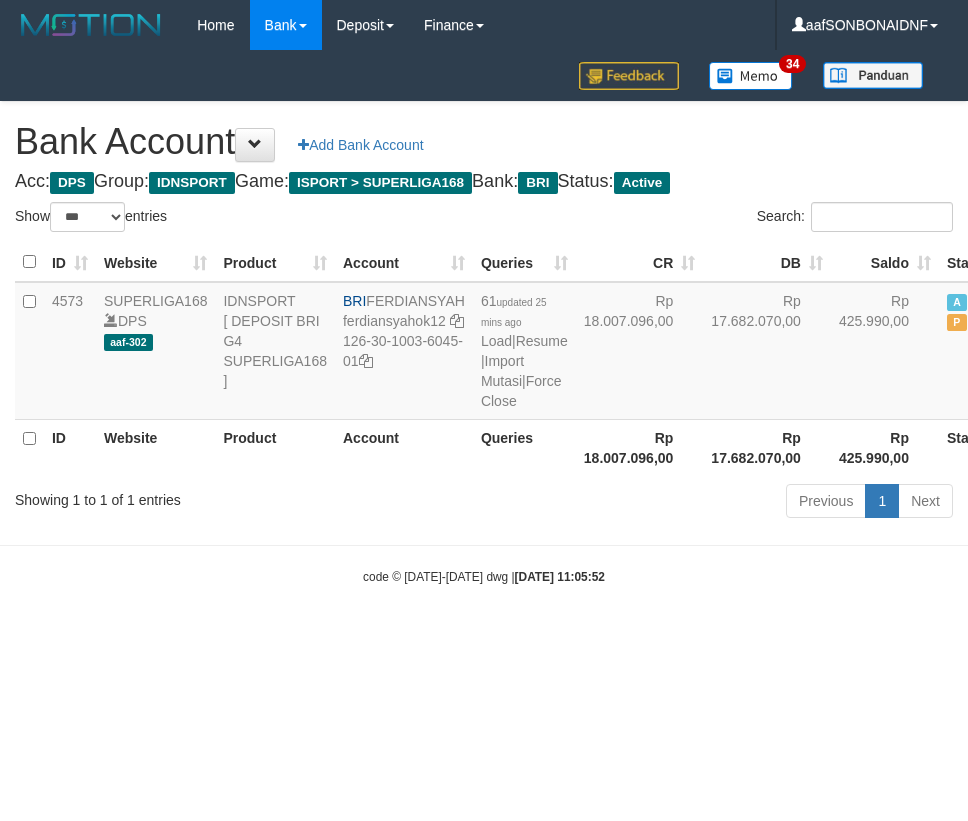 scroll, scrollTop: 0, scrollLeft: 0, axis: both 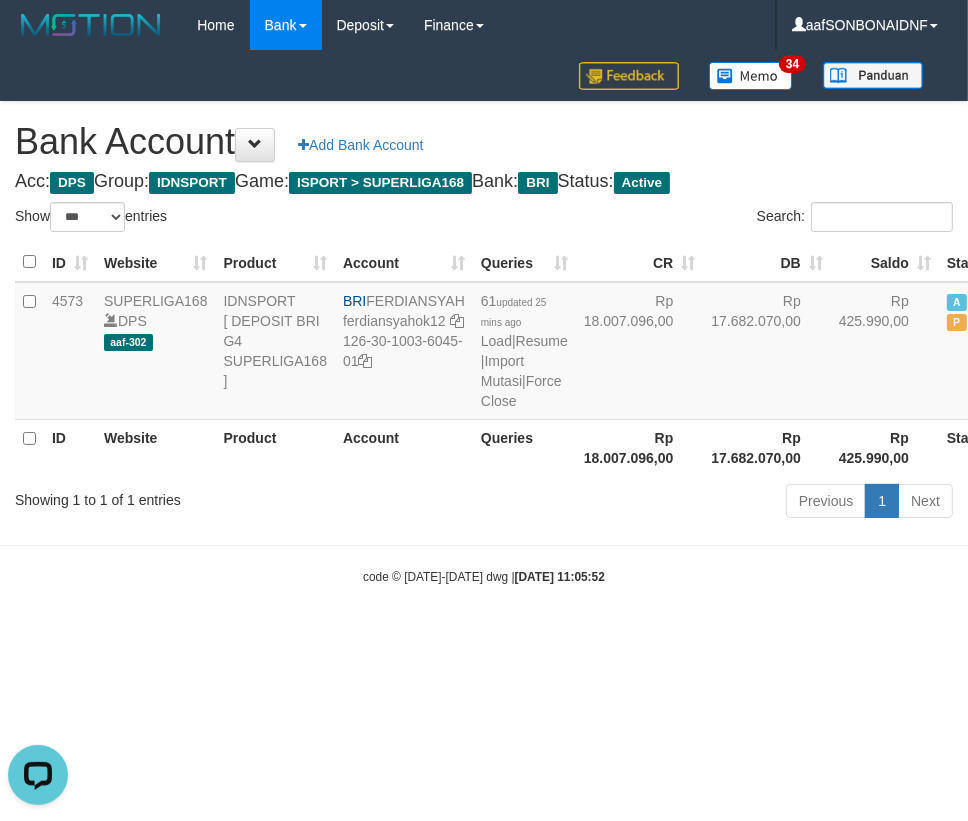 click on "code © 2012-2018 dwg |  2025/07/06 11:05:52" at bounding box center [484, 577] 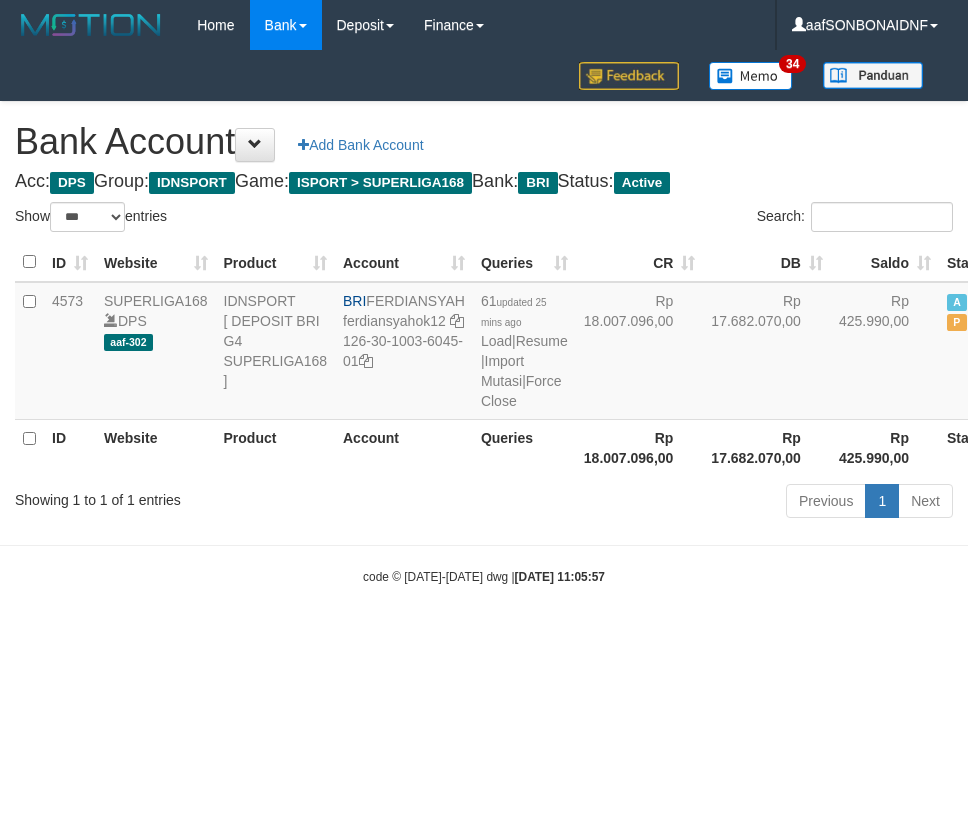 select on "***" 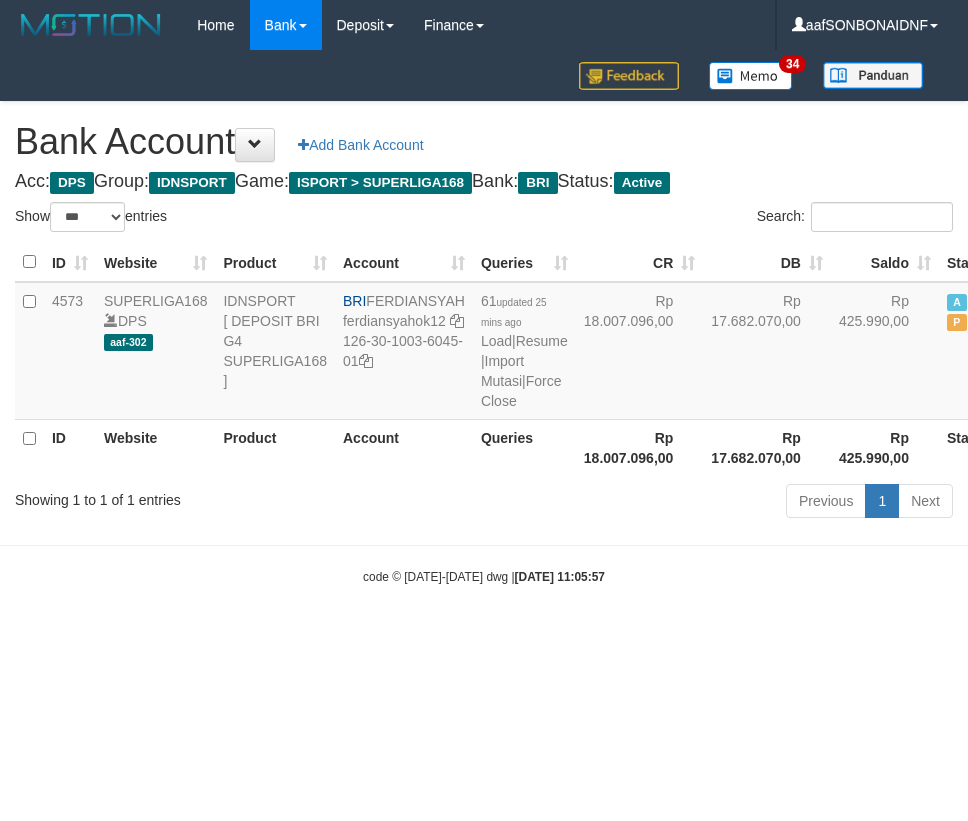 scroll, scrollTop: 0, scrollLeft: 0, axis: both 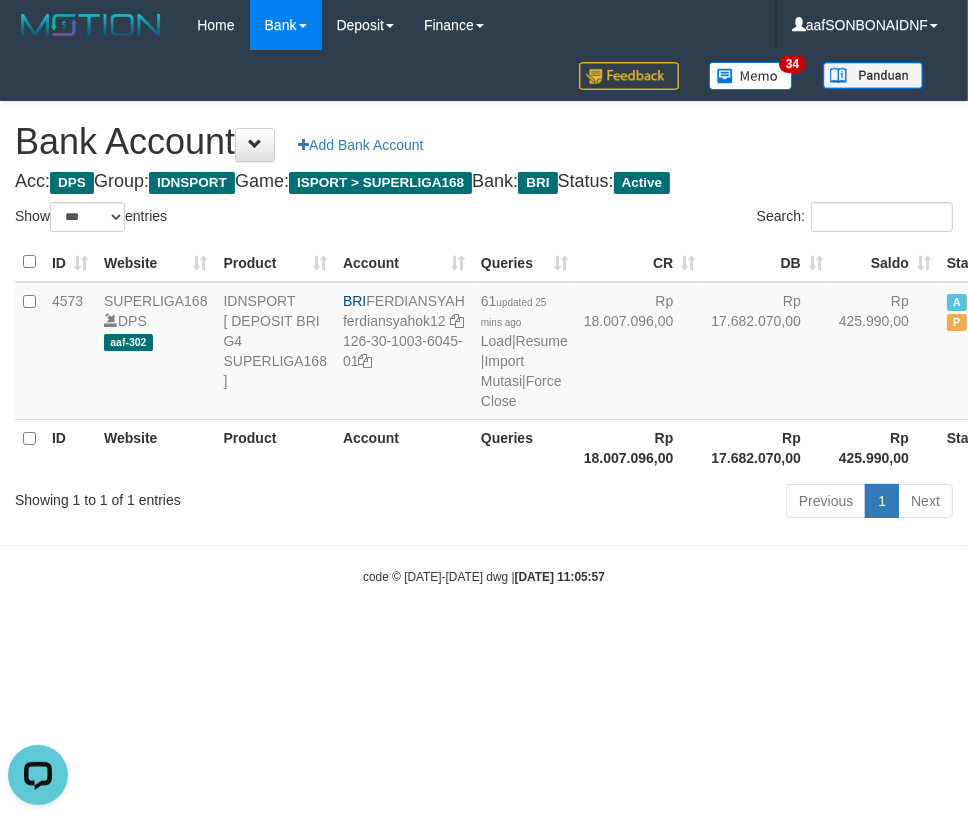 drag, startPoint x: 656, startPoint y: 652, endPoint x: 667, endPoint y: 652, distance: 11 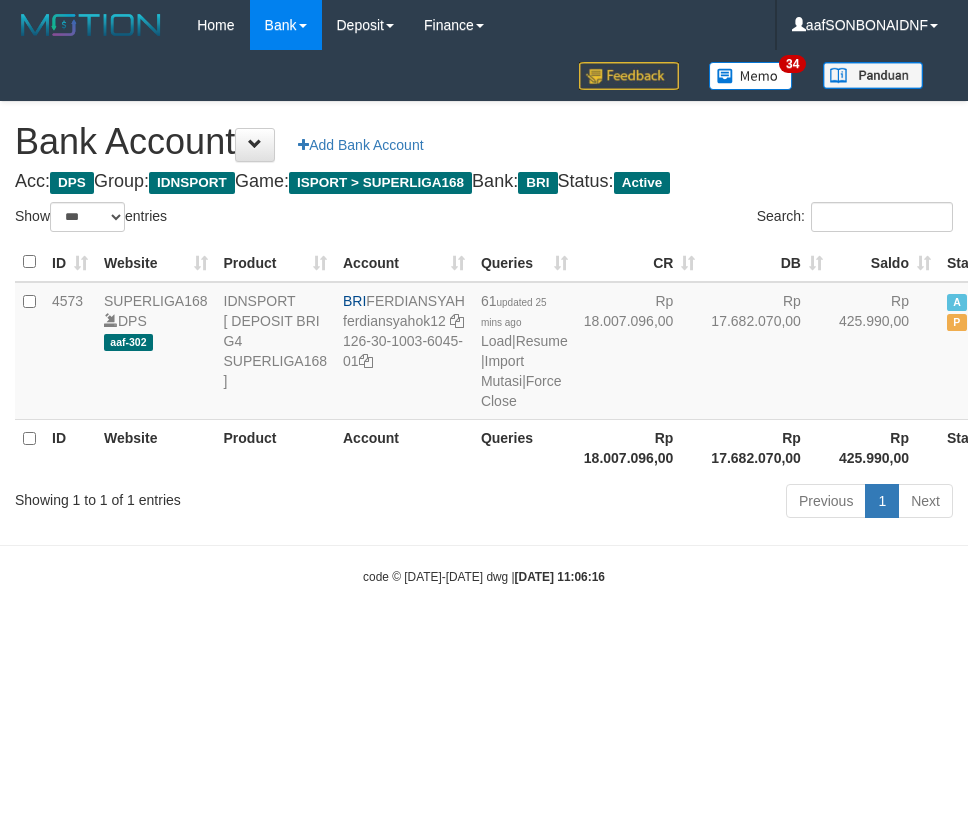 select on "***" 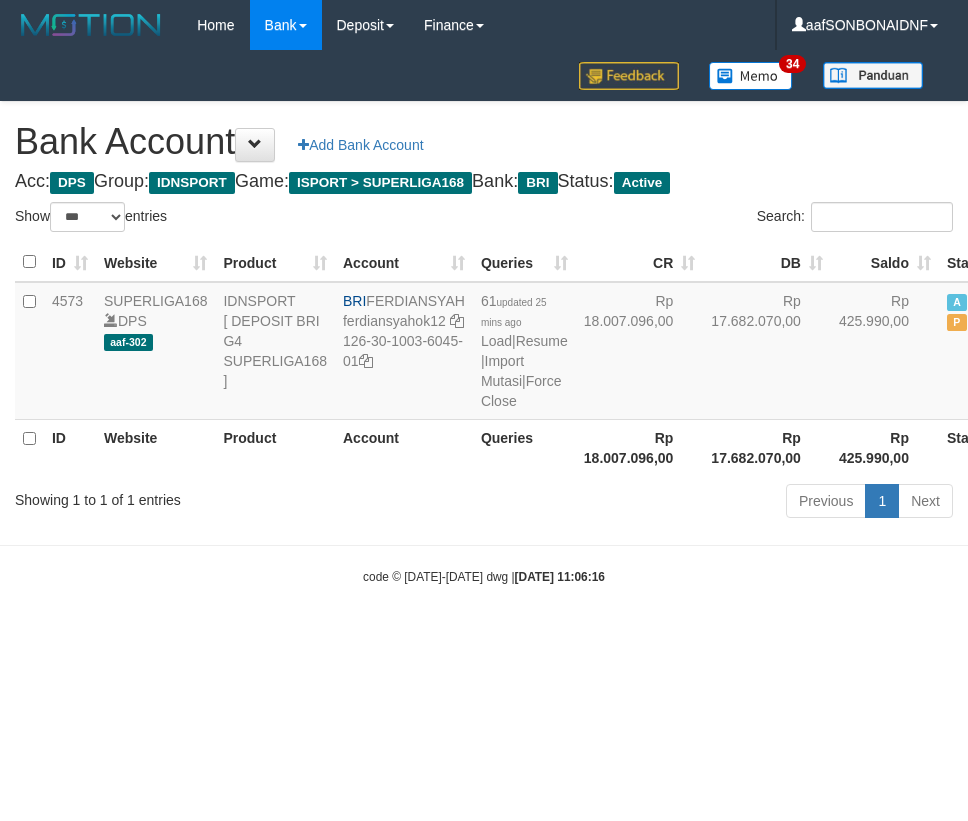 scroll, scrollTop: 0, scrollLeft: 0, axis: both 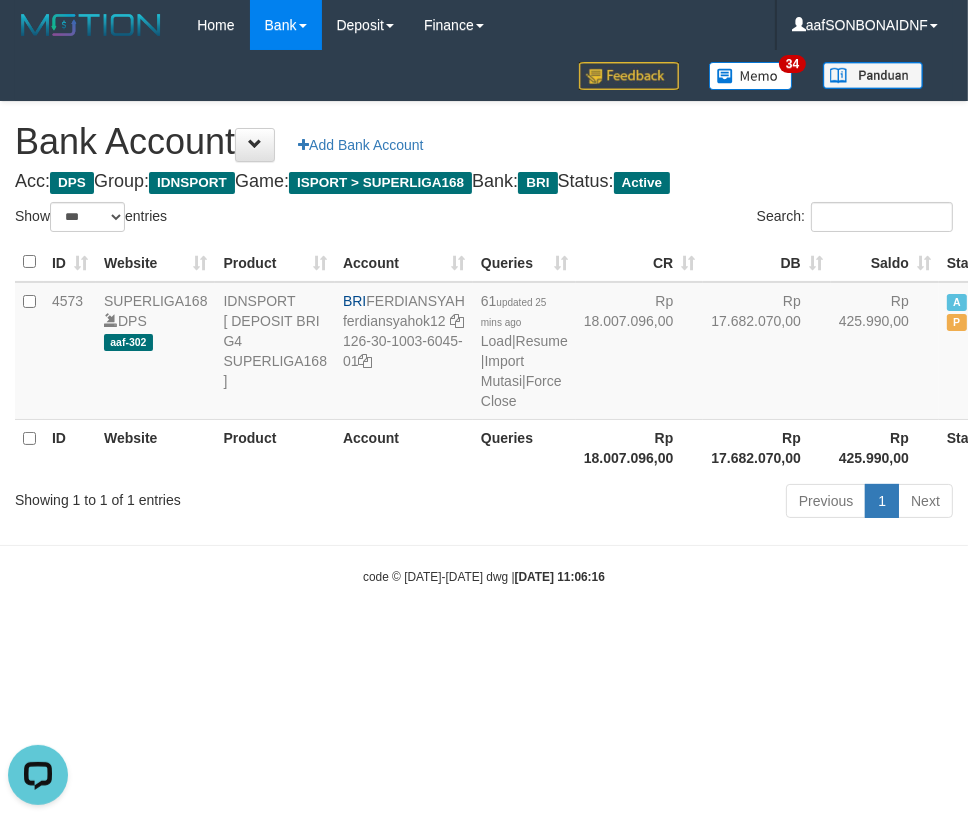 click on "Toggle navigation
Home
Bank
Account List
Load
By Website
Group
[ISPORT]													SUPERLIGA168
By Load Group (DPS)
34" at bounding box center [484, 318] 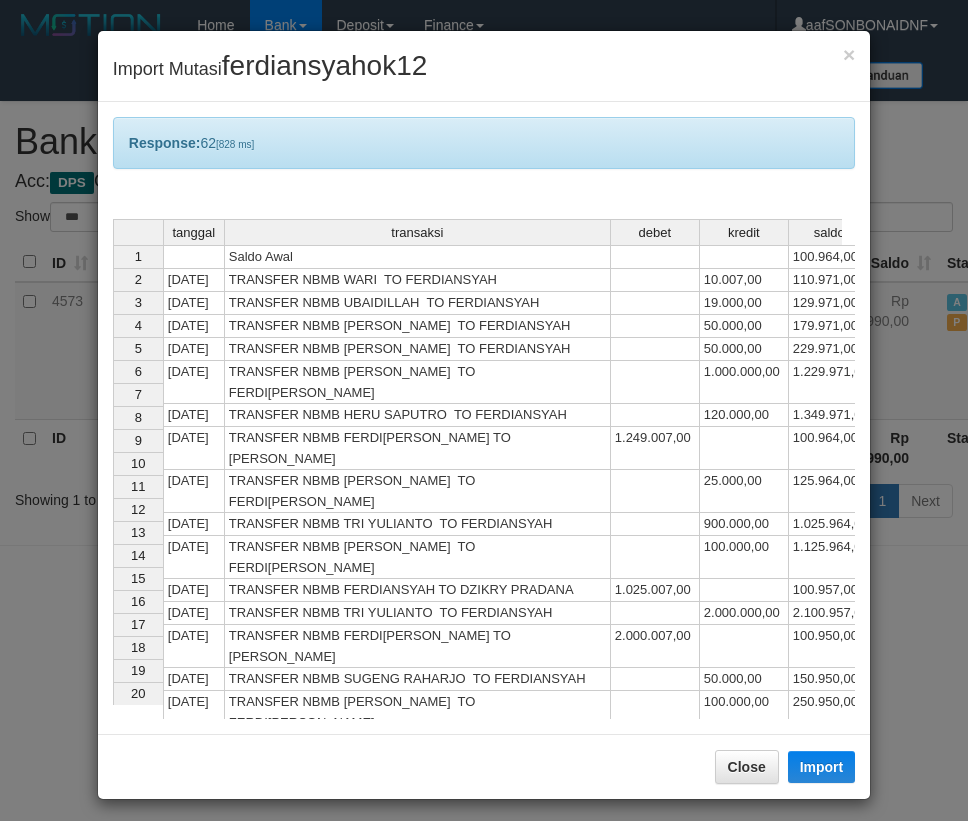 select on "***" 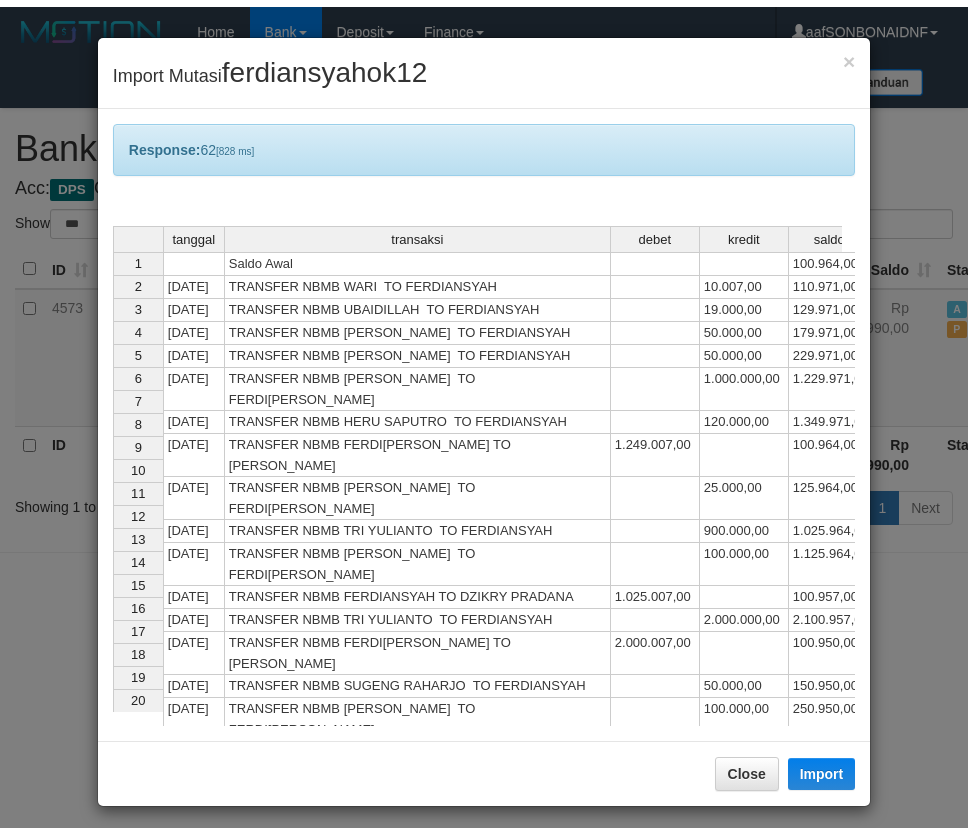 scroll, scrollTop: 0, scrollLeft: 0, axis: both 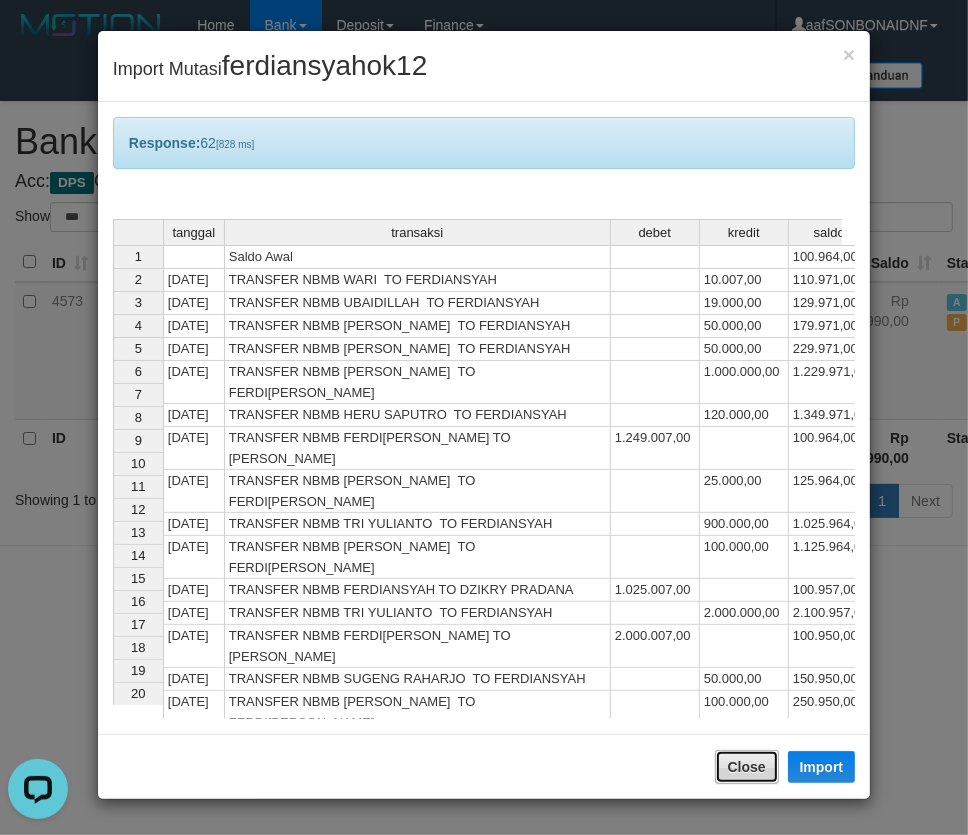 click on "Close" at bounding box center [747, 767] 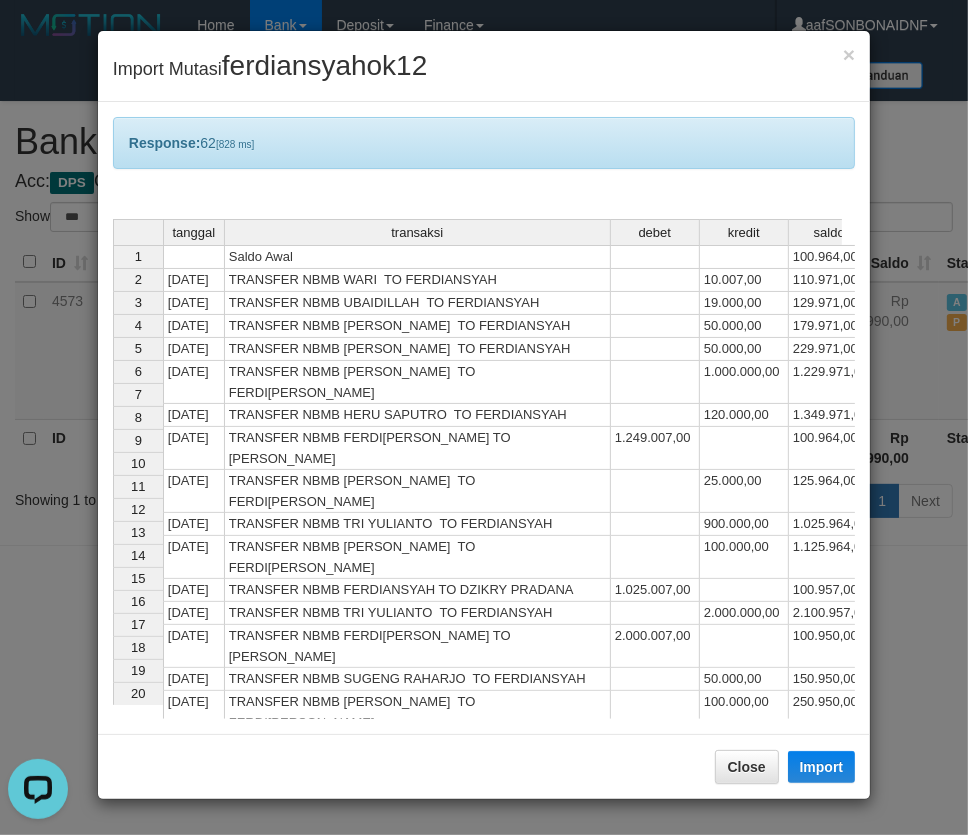 click at bounding box center [484, 417] 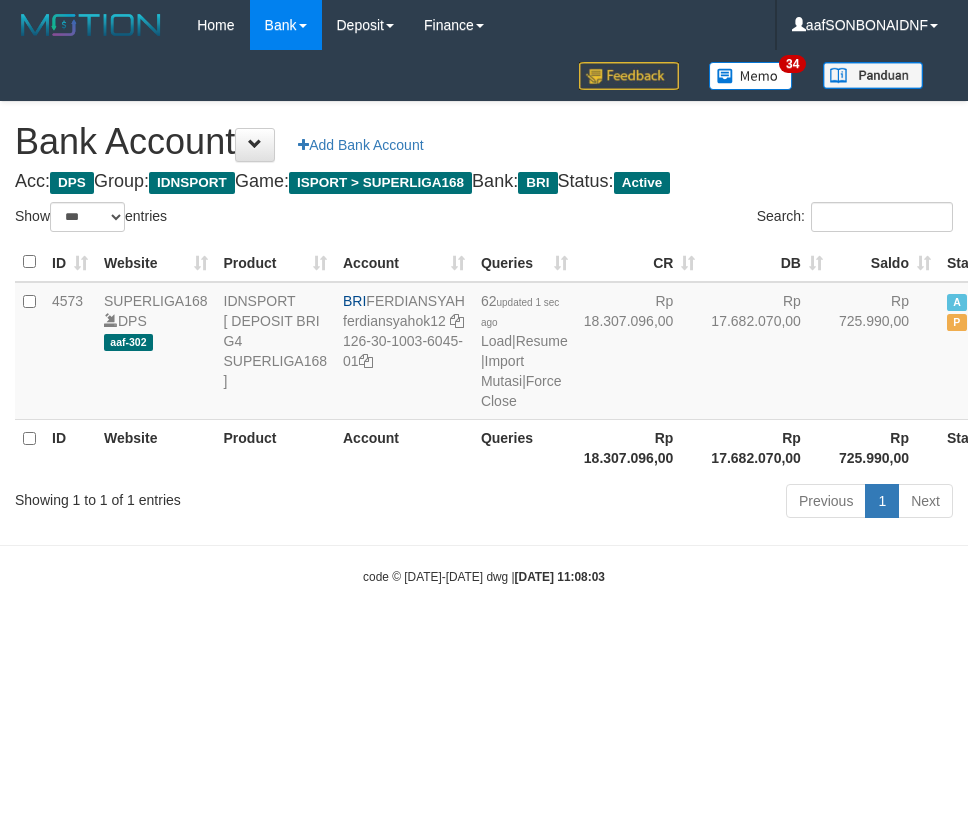 select on "***" 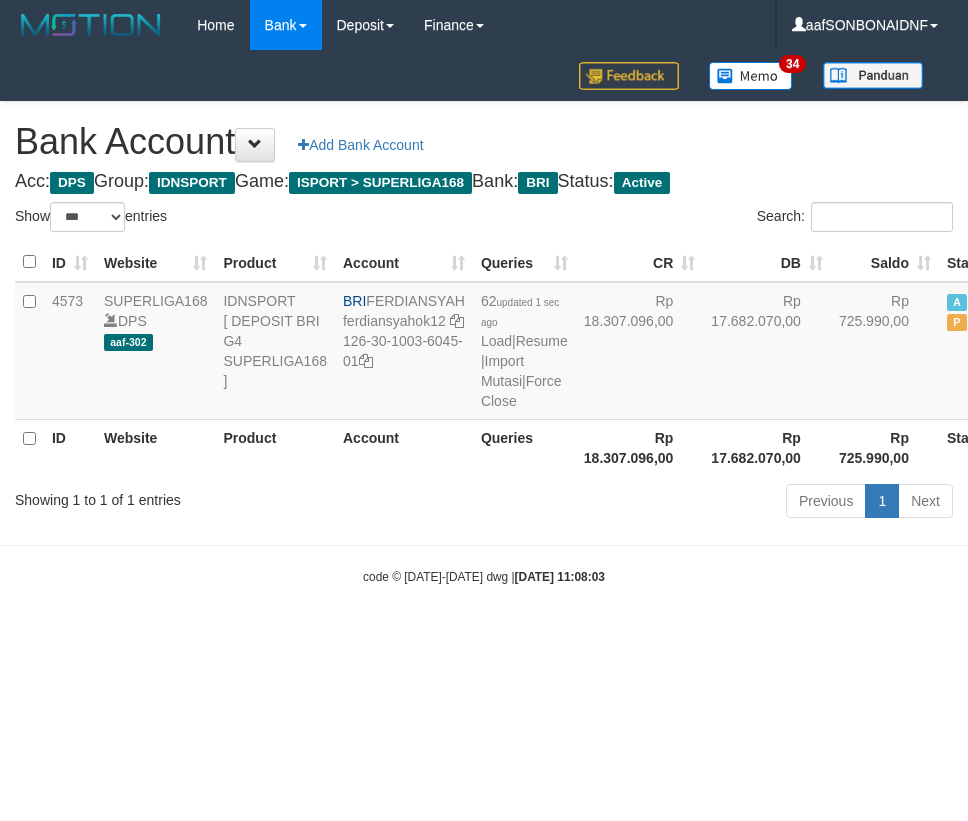 scroll, scrollTop: 0, scrollLeft: 0, axis: both 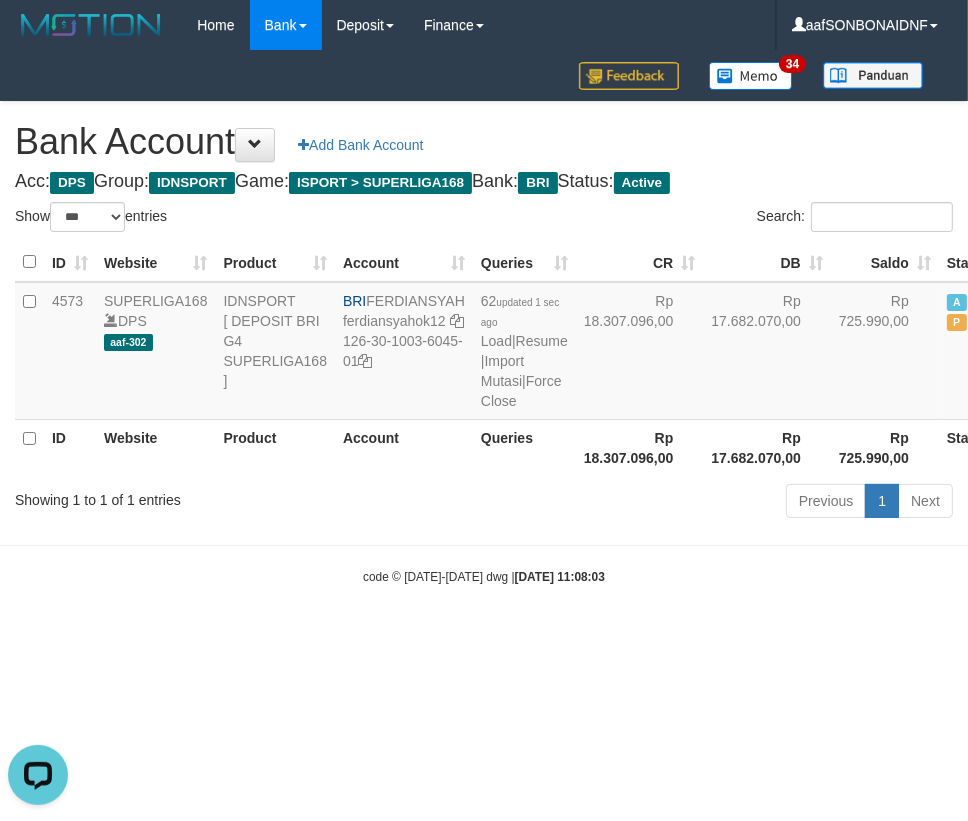 click on "Toggle navigation
Home
Bank
Account List
Load
By Website
Group
[ISPORT]													SUPERLIGA168
By Load Group (DPS)
34" at bounding box center [484, 318] 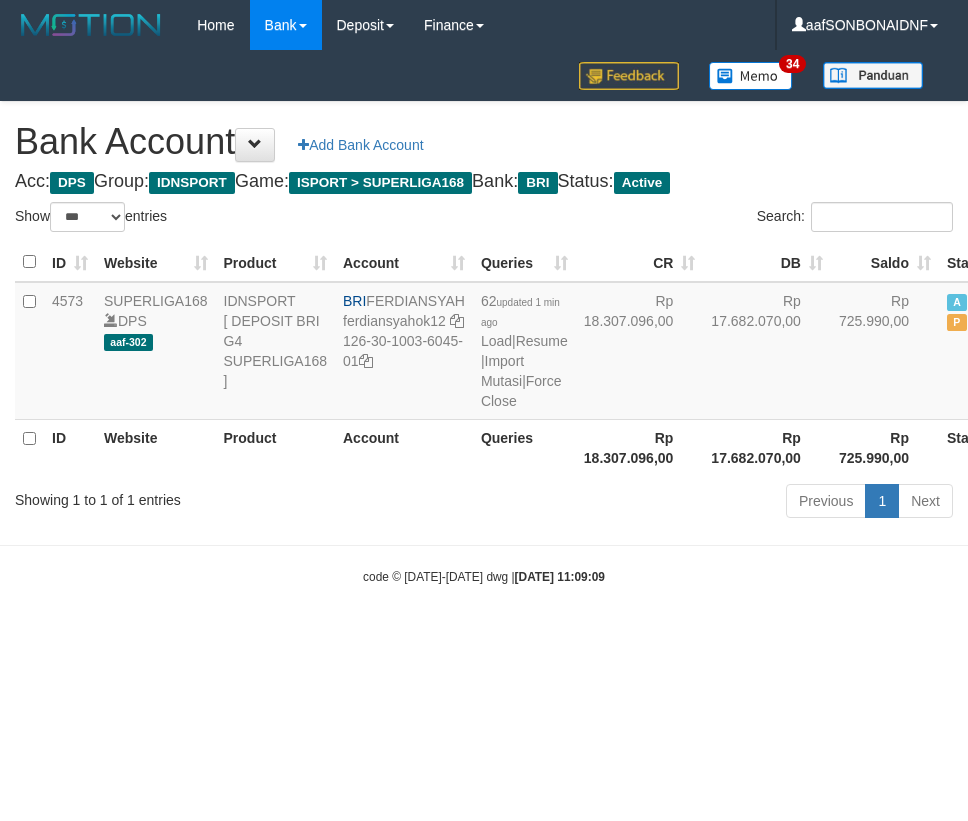 select on "***" 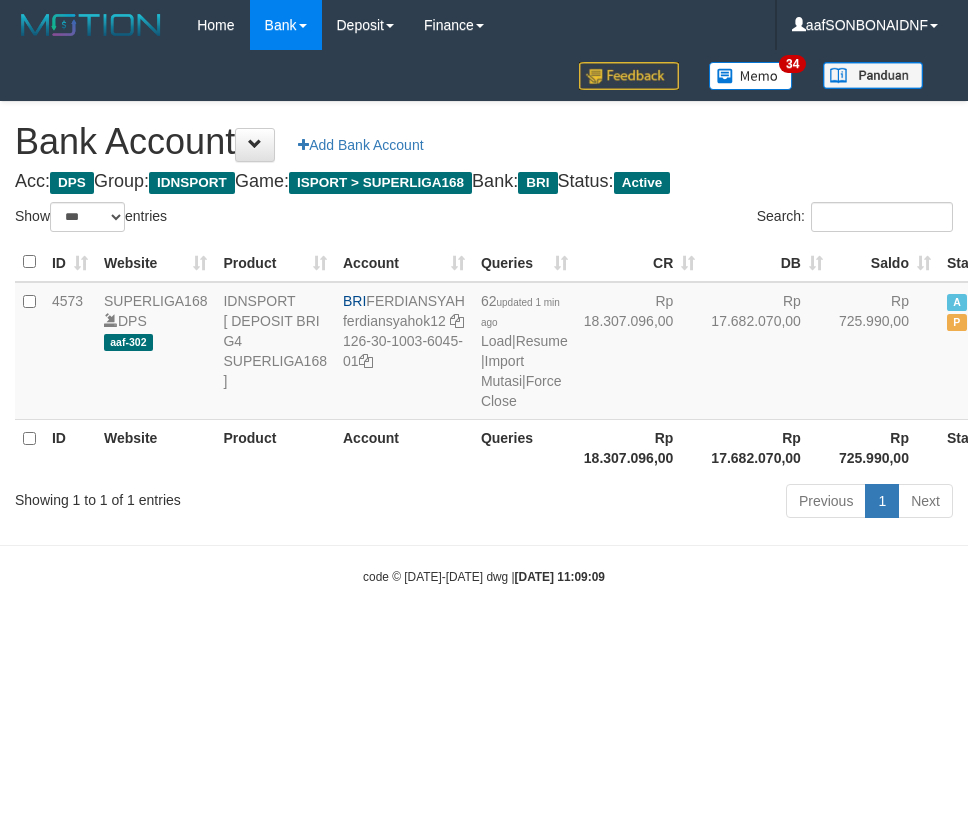 scroll, scrollTop: 0, scrollLeft: 0, axis: both 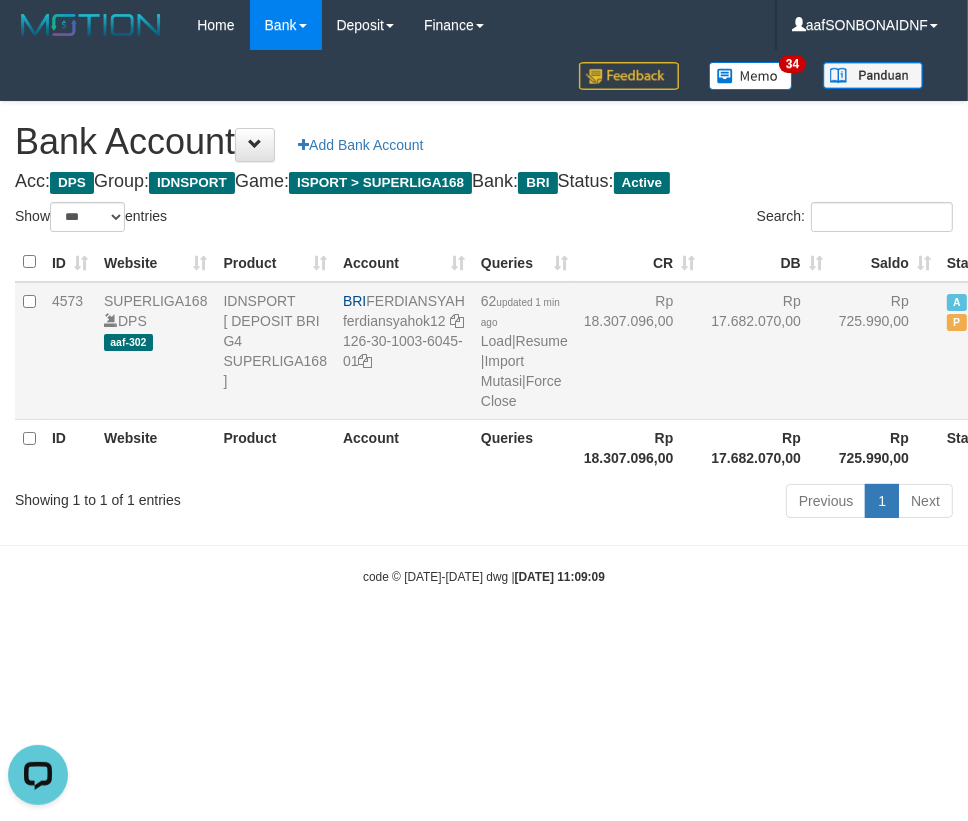click on "BRI
FERDIANSYAH
ferdiansyahok12
126-30-1003-6045-01" at bounding box center [404, 351] 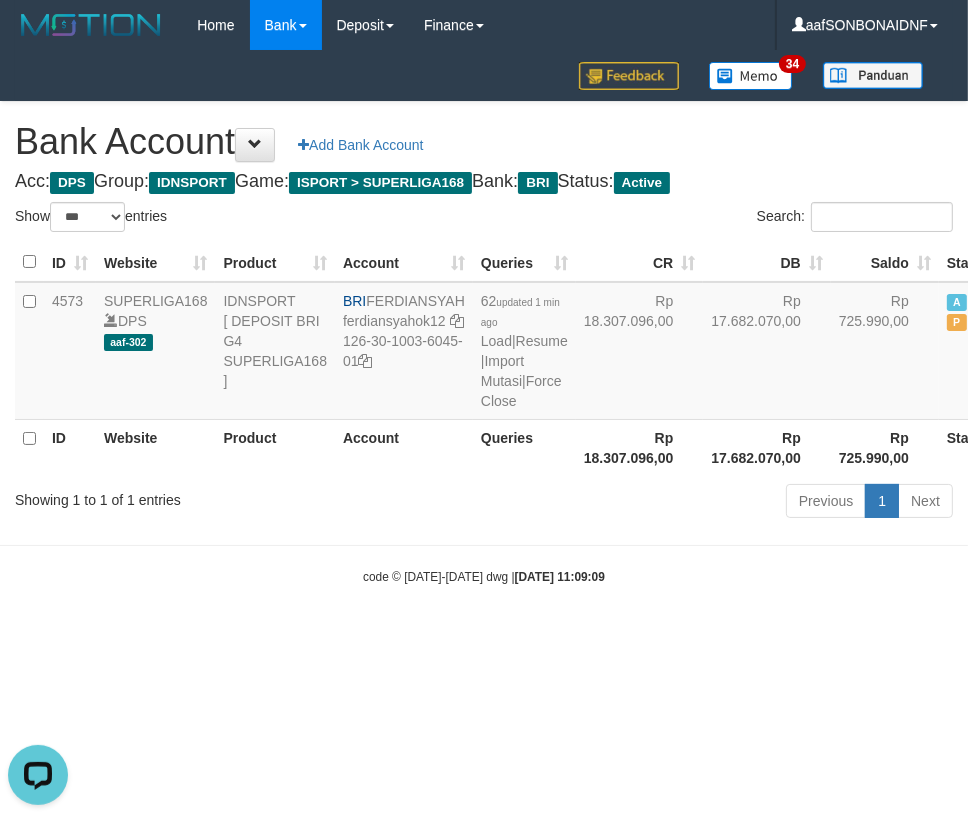 click on "Toggle navigation
Home
Bank
Account List
Load
By Website
Group
[ISPORT]													SUPERLIGA168
By Load Group (DPS)
34" at bounding box center [484, 318] 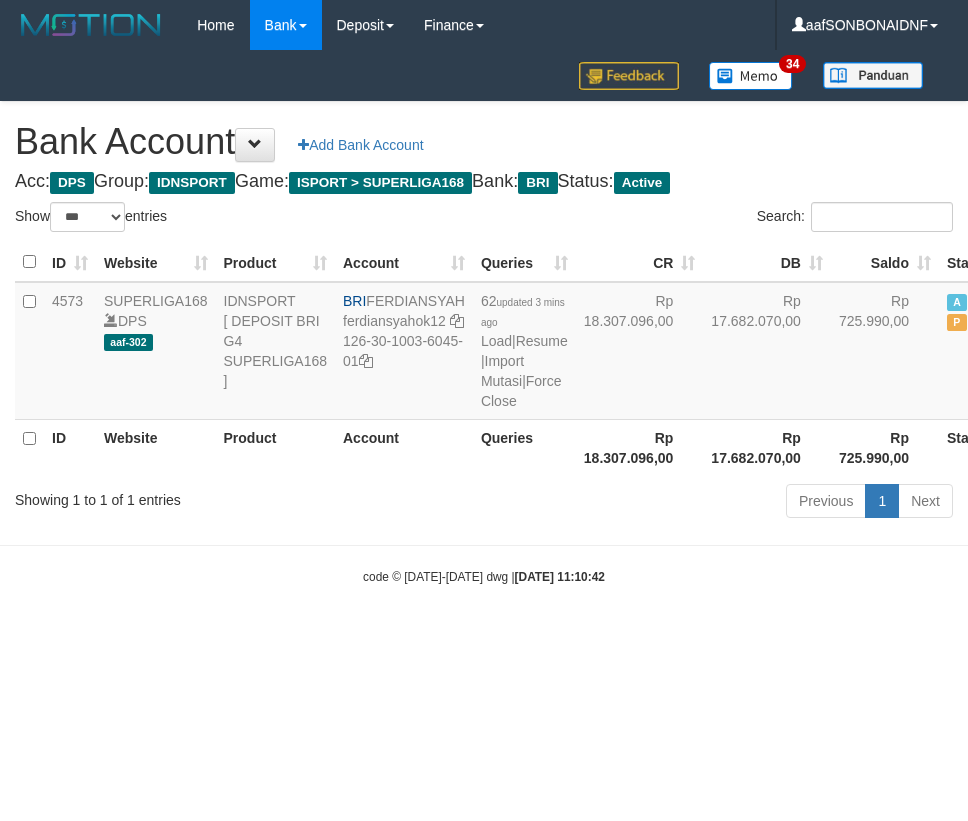 select on "***" 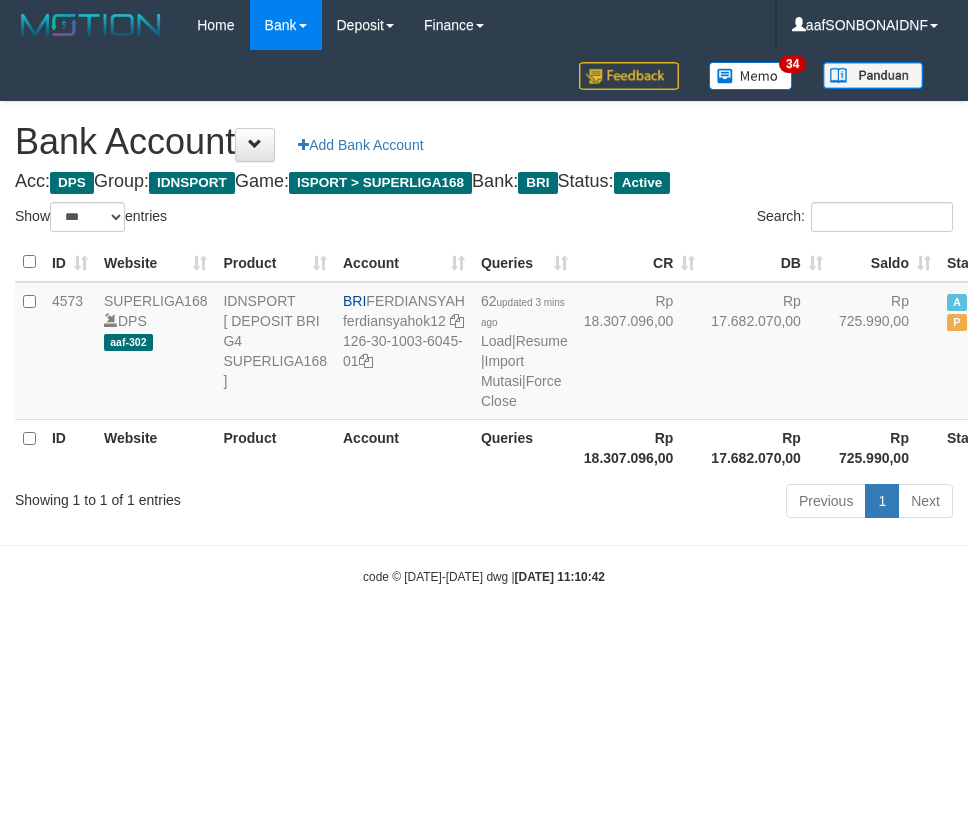 scroll, scrollTop: 0, scrollLeft: 0, axis: both 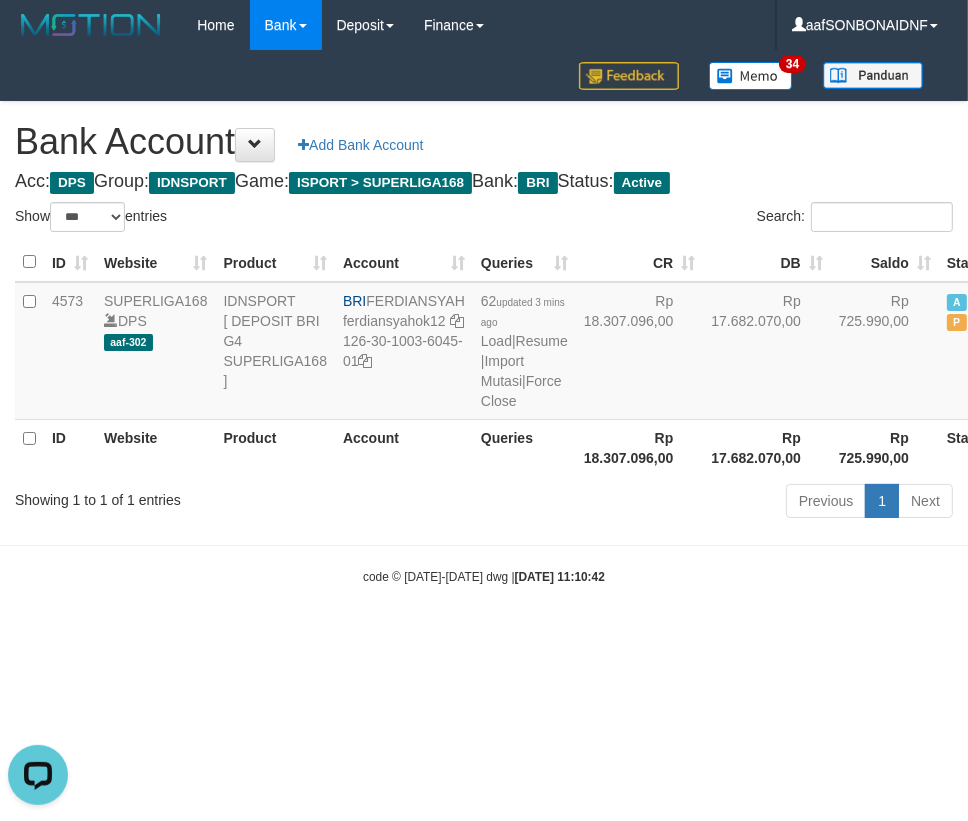 click on "code © 2012-2018 dwg |  2025/07/06 11:10:42" at bounding box center (484, 576) 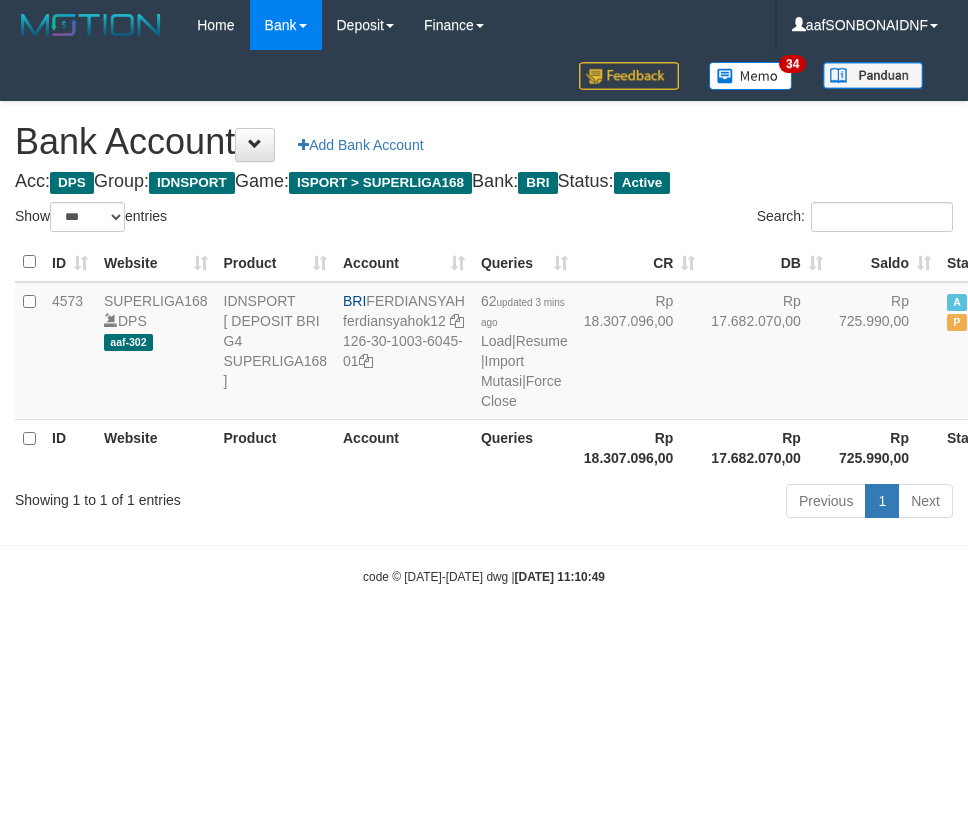 select on "***" 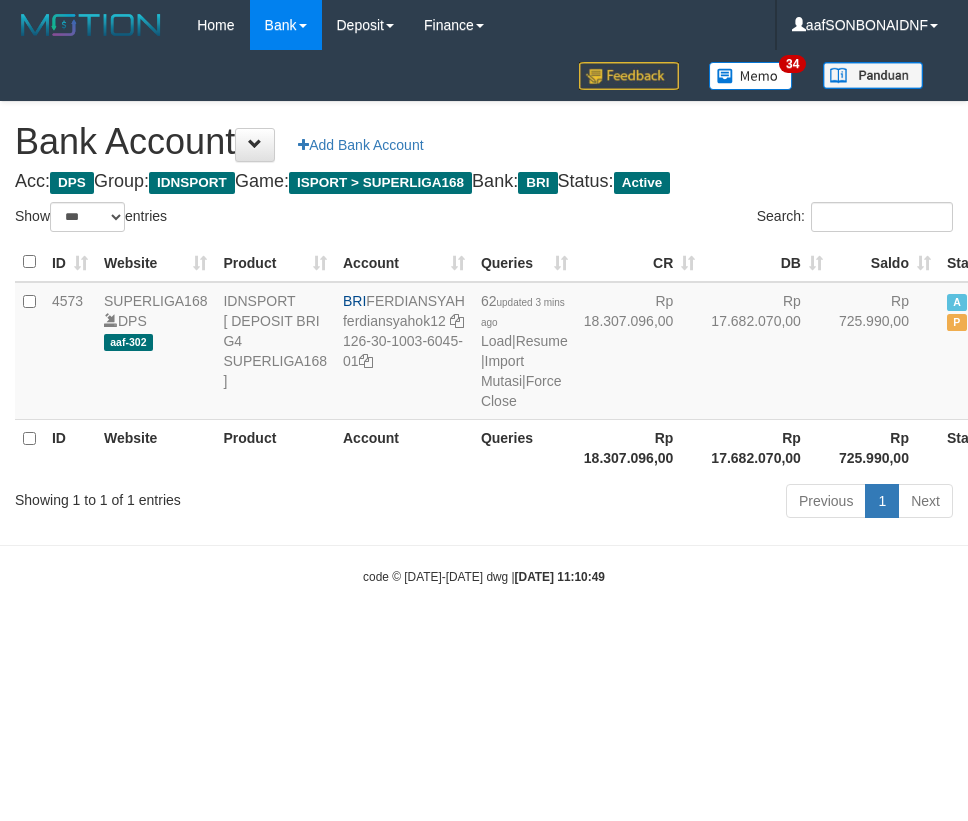 scroll, scrollTop: 0, scrollLeft: 0, axis: both 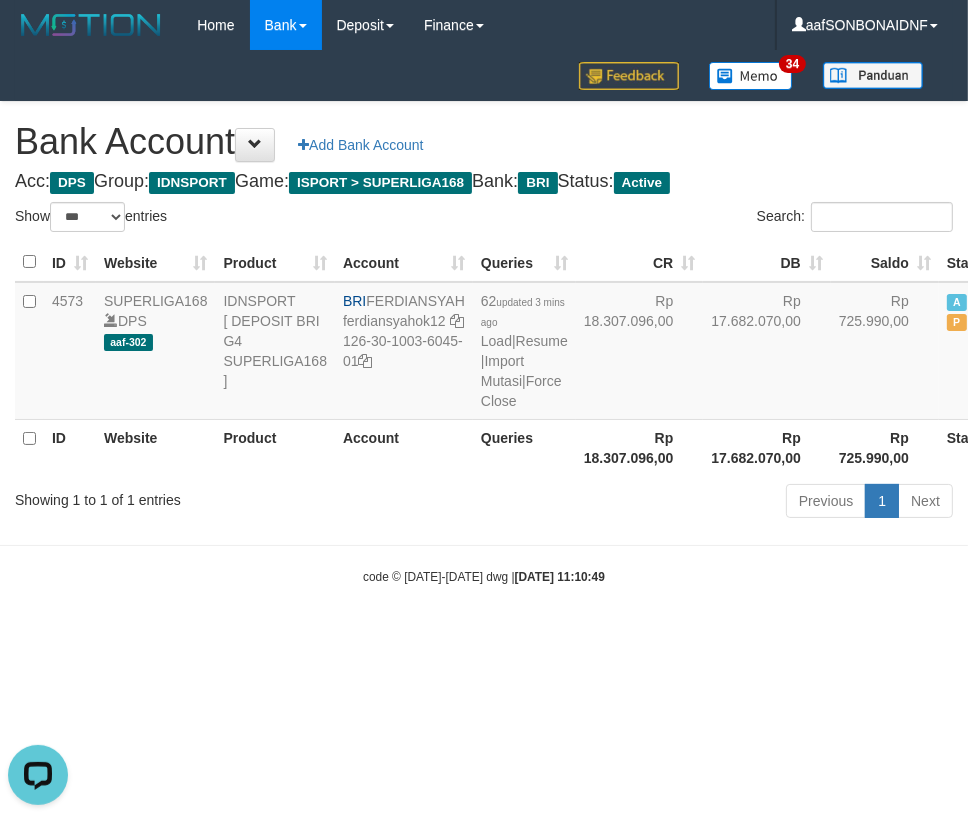 drag, startPoint x: 650, startPoint y: 663, endPoint x: 666, endPoint y: 667, distance: 16.492422 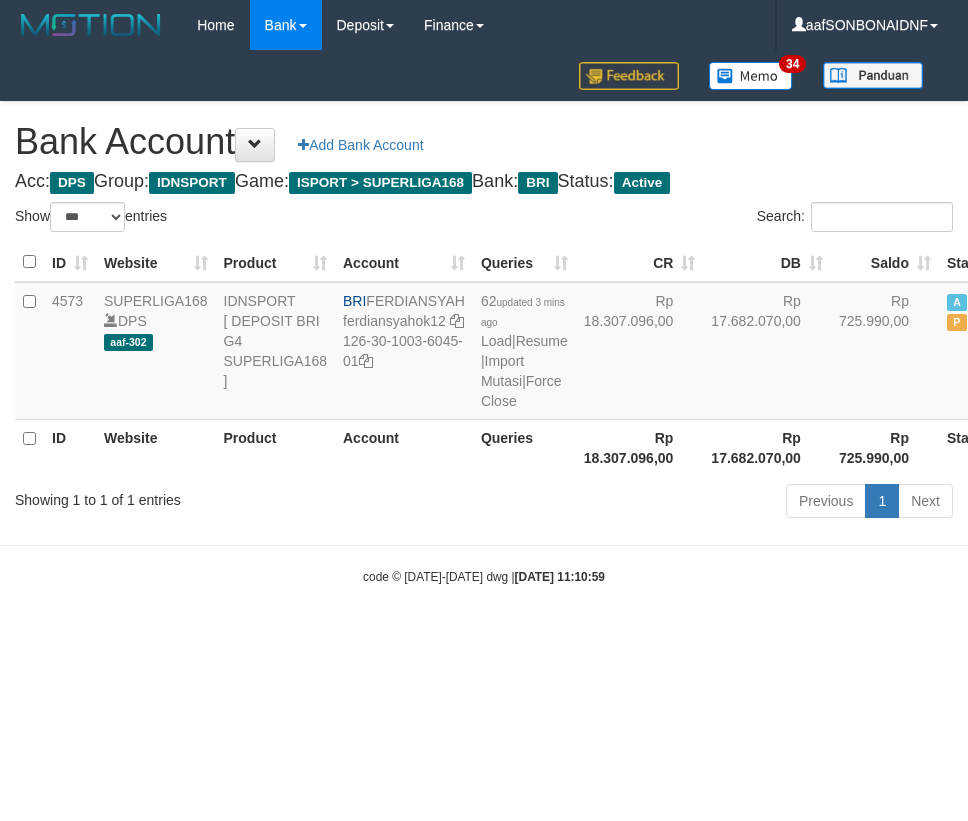 select on "***" 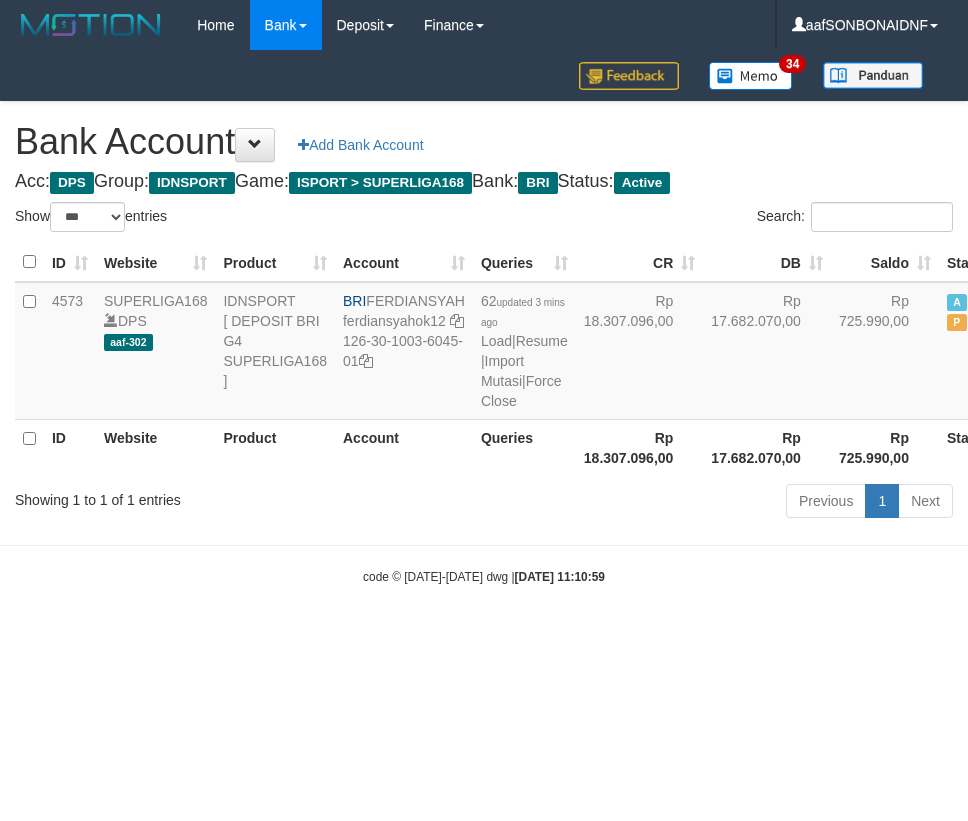 scroll, scrollTop: 0, scrollLeft: 0, axis: both 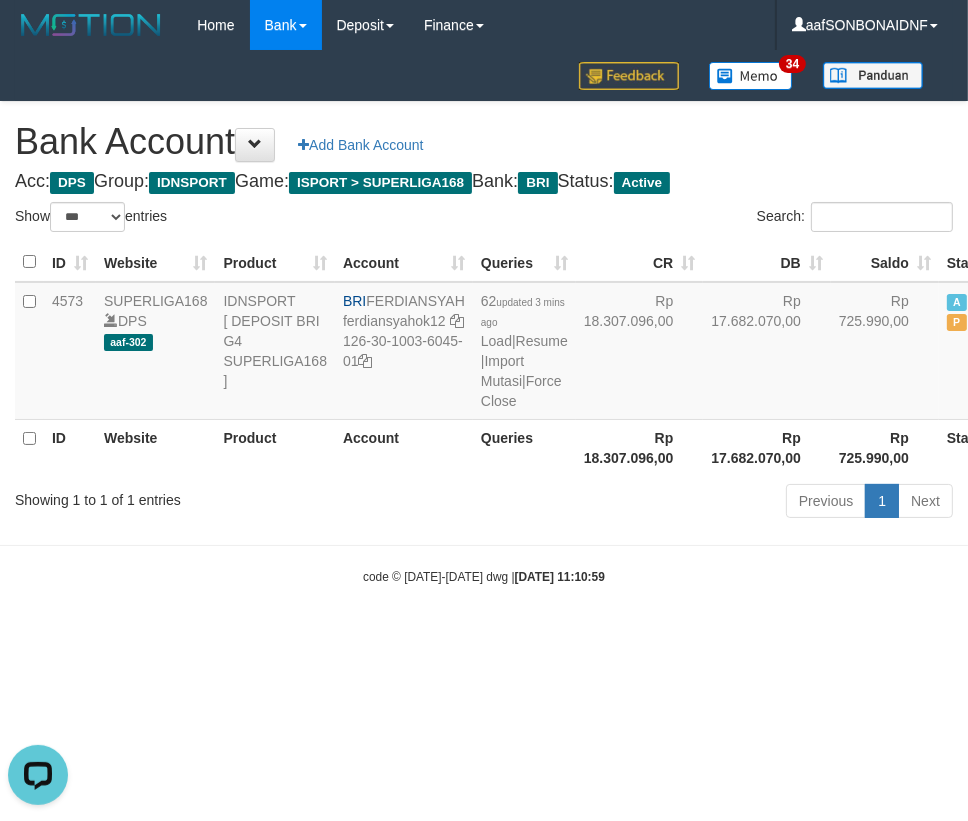 drag, startPoint x: 472, startPoint y: 691, endPoint x: 501, endPoint y: 693, distance: 29.068884 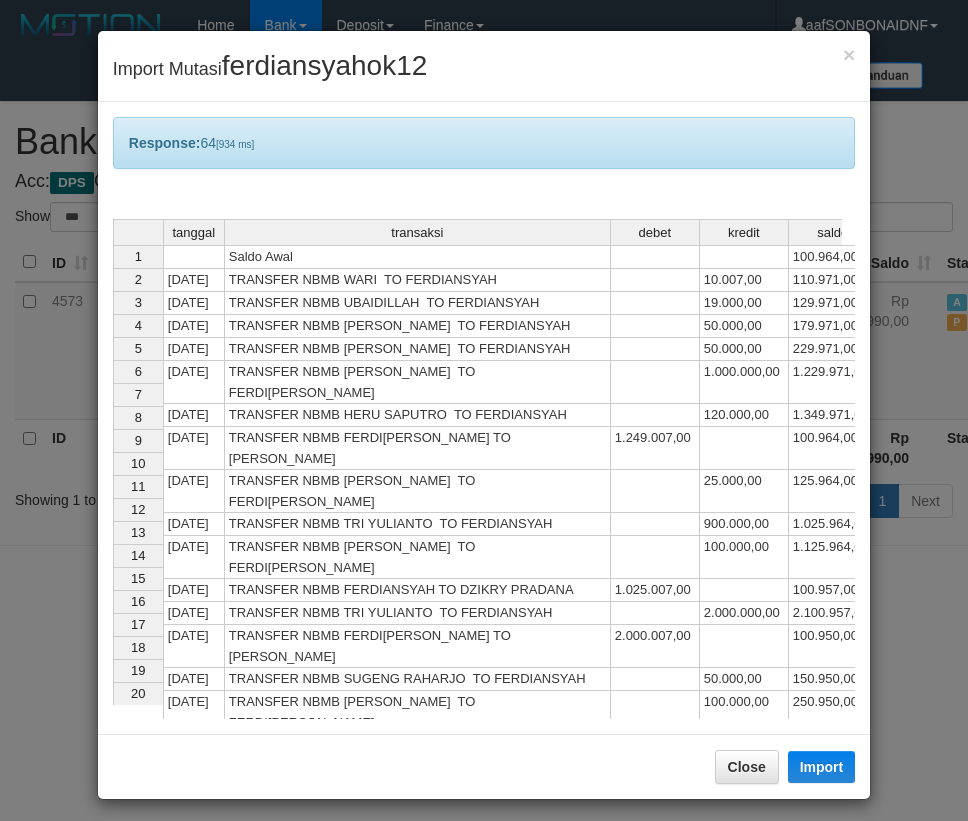 select on "***" 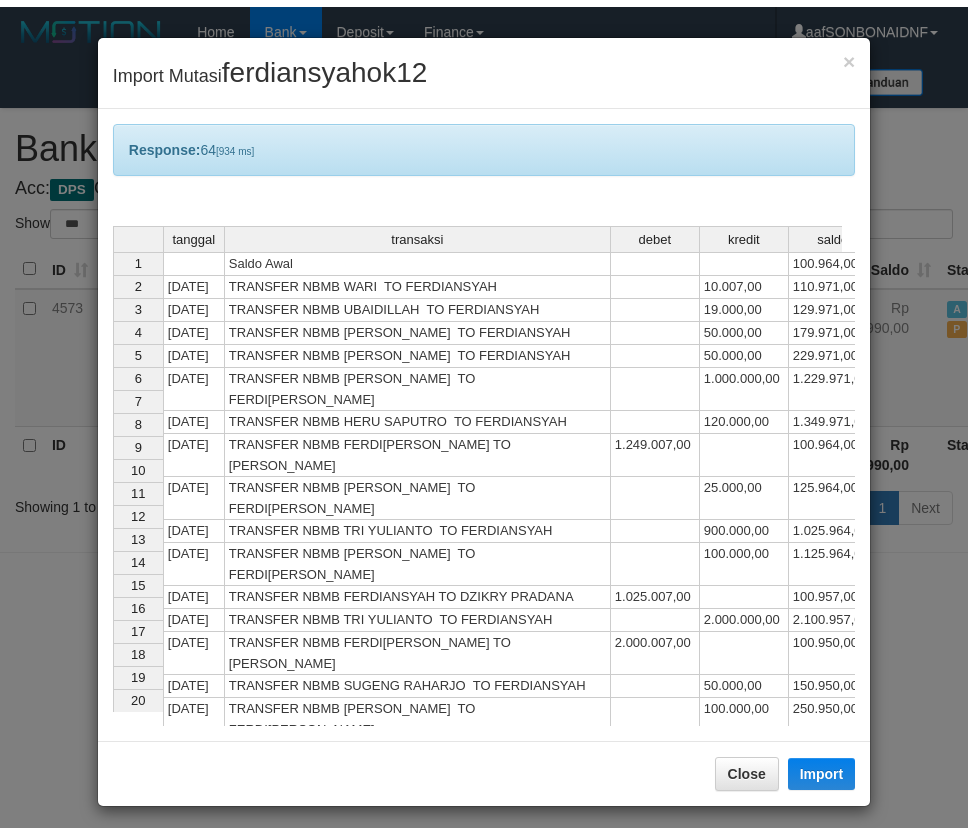 scroll, scrollTop: 0, scrollLeft: 0, axis: both 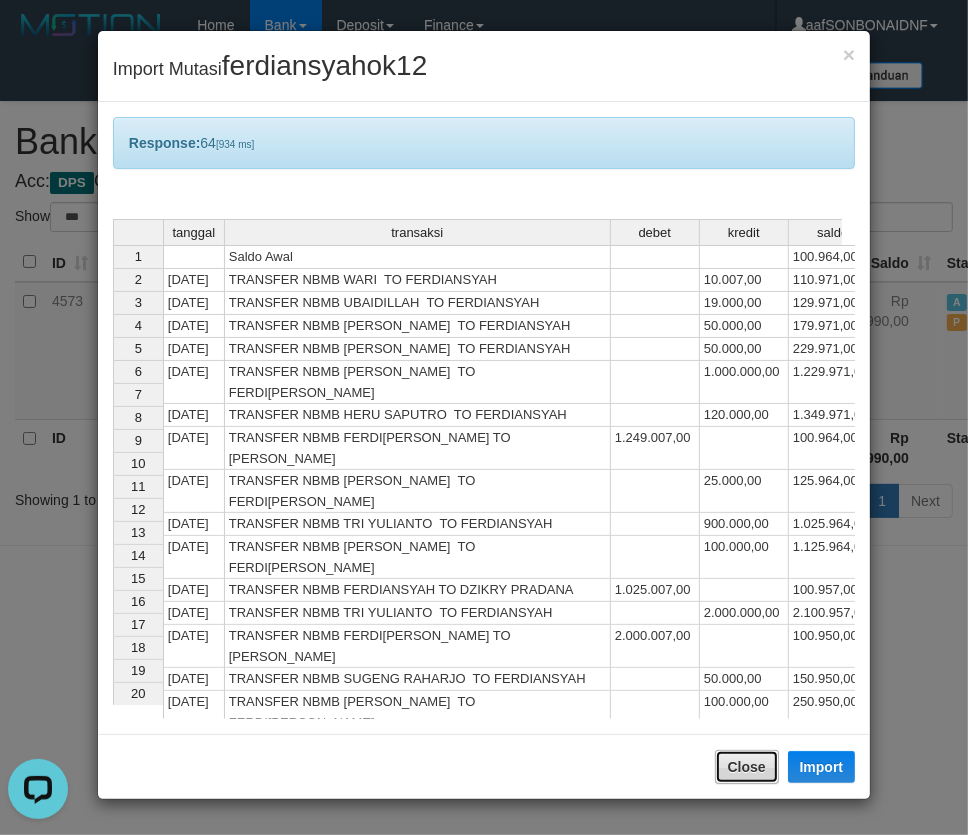 click on "Close" at bounding box center [747, 767] 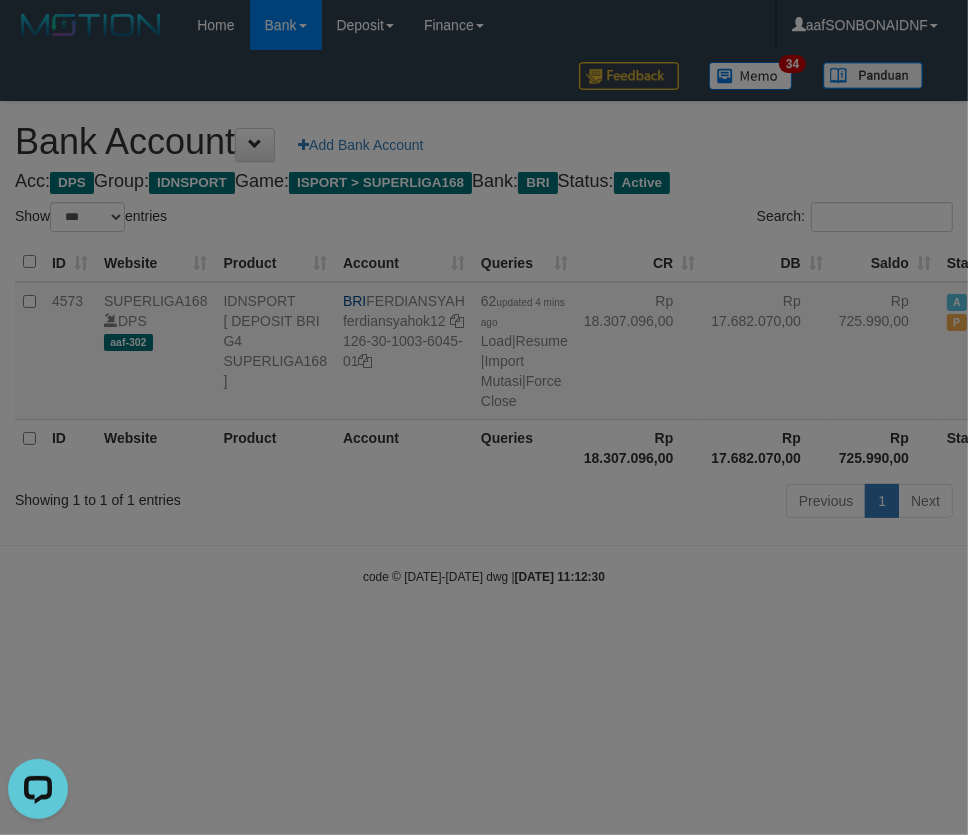 click on "Toggle navigation
Home
Bank
Account List
Load
By Website
Group
[ISPORT]													SUPERLIGA168
By Load Group (DPS)
34" at bounding box center (484, 318) 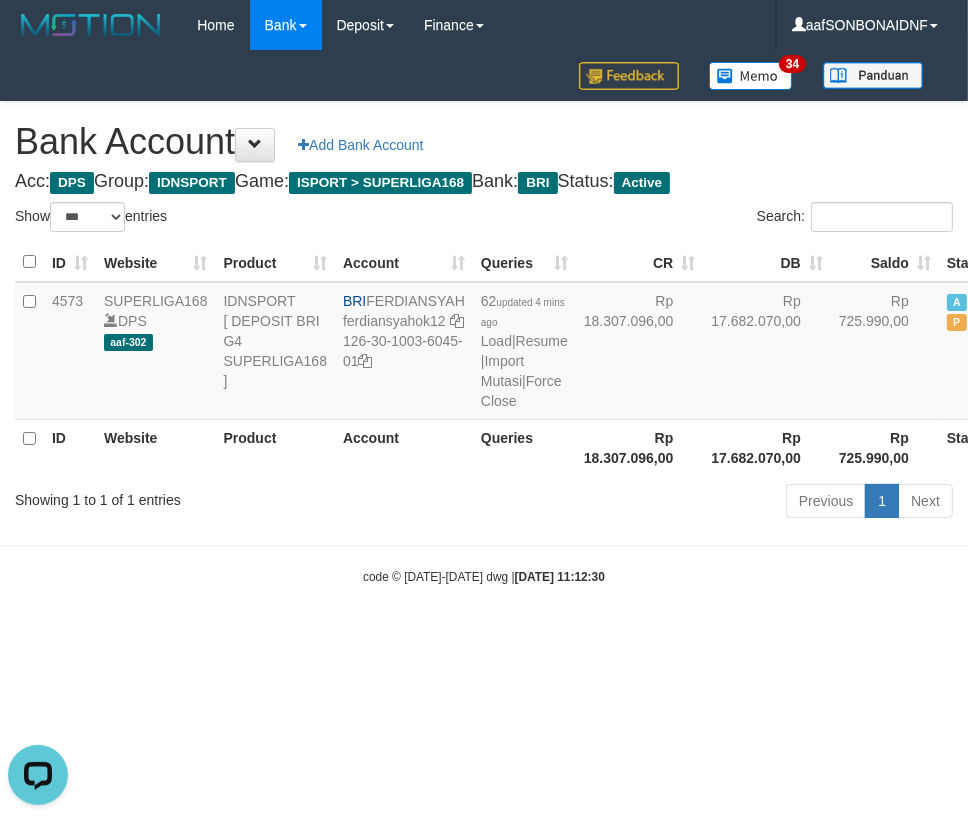 drag, startPoint x: 750, startPoint y: 765, endPoint x: 953, endPoint y: 767, distance: 203.00986 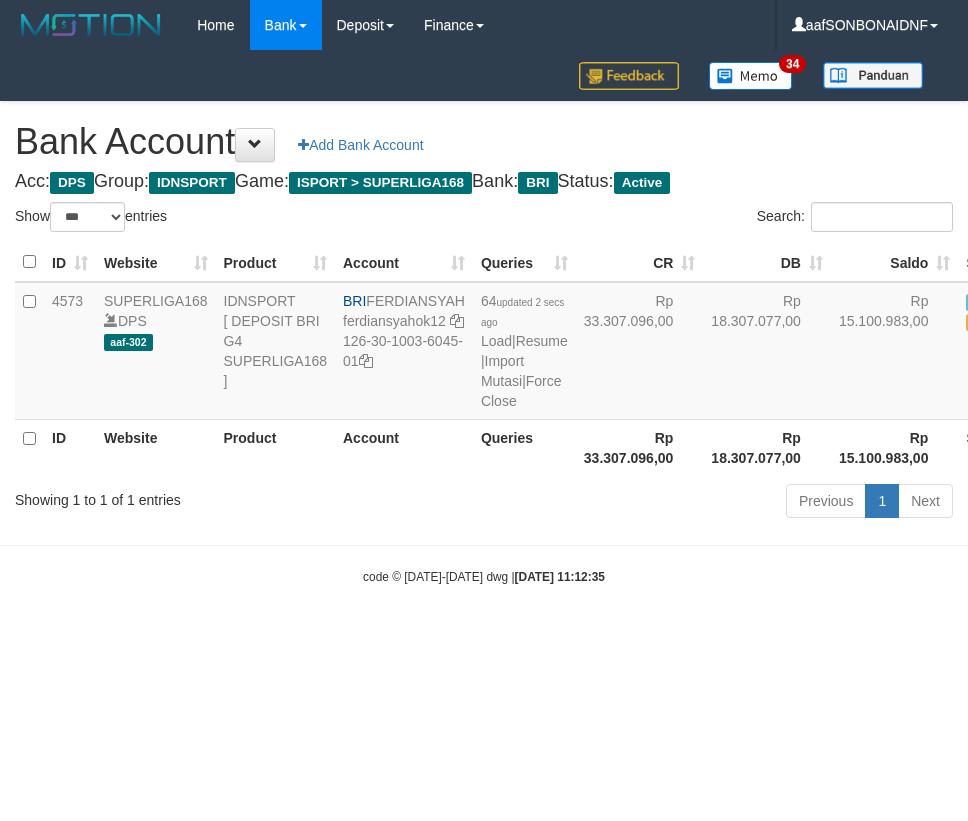select on "***" 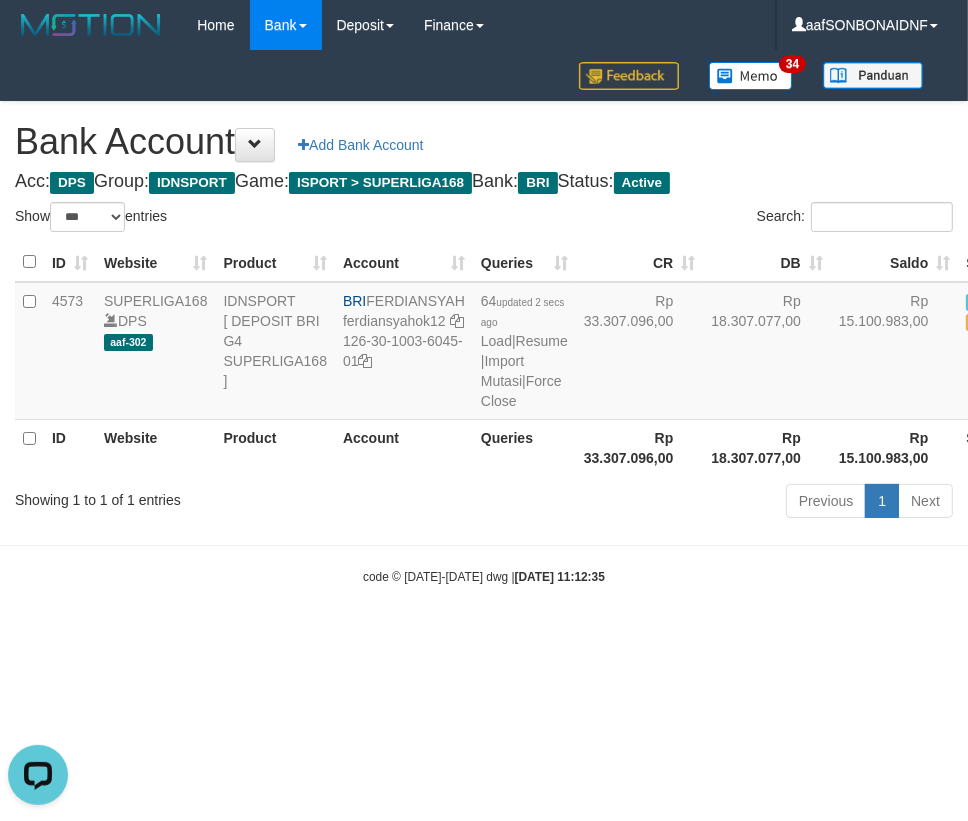 scroll, scrollTop: 0, scrollLeft: 0, axis: both 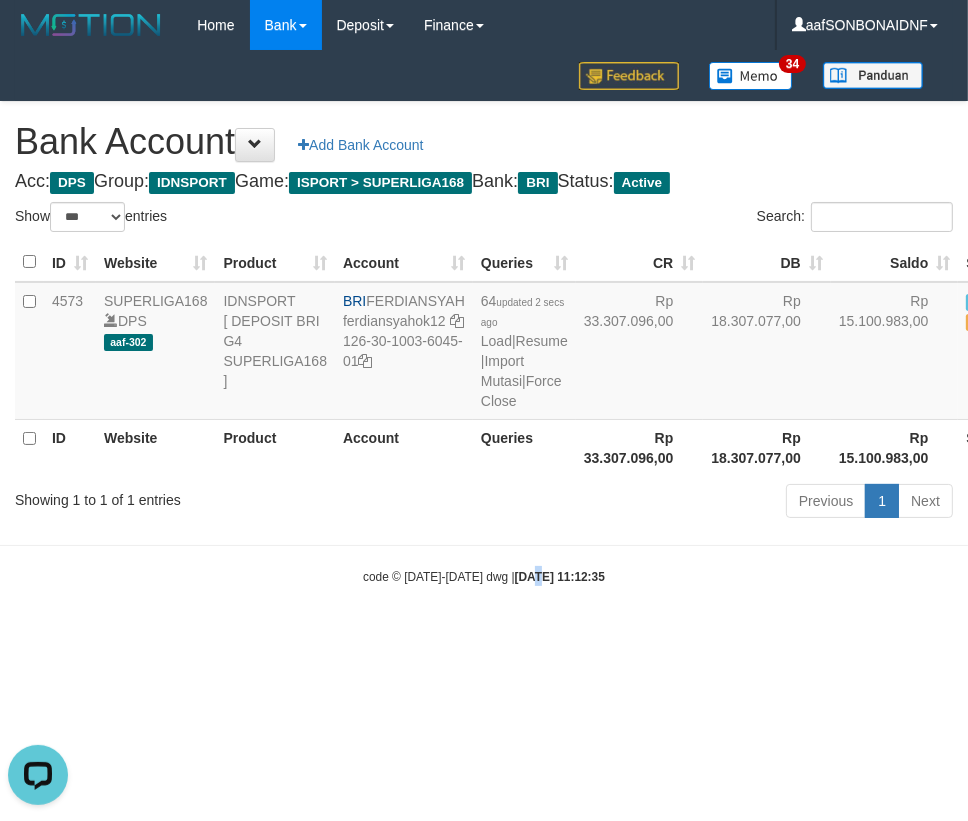 click on "Toggle navigation
Home
Bank
Account List
Load
By Website
Group
[ISPORT]													SUPERLIGA168
By Load Group (DPS)
34" at bounding box center [484, 318] 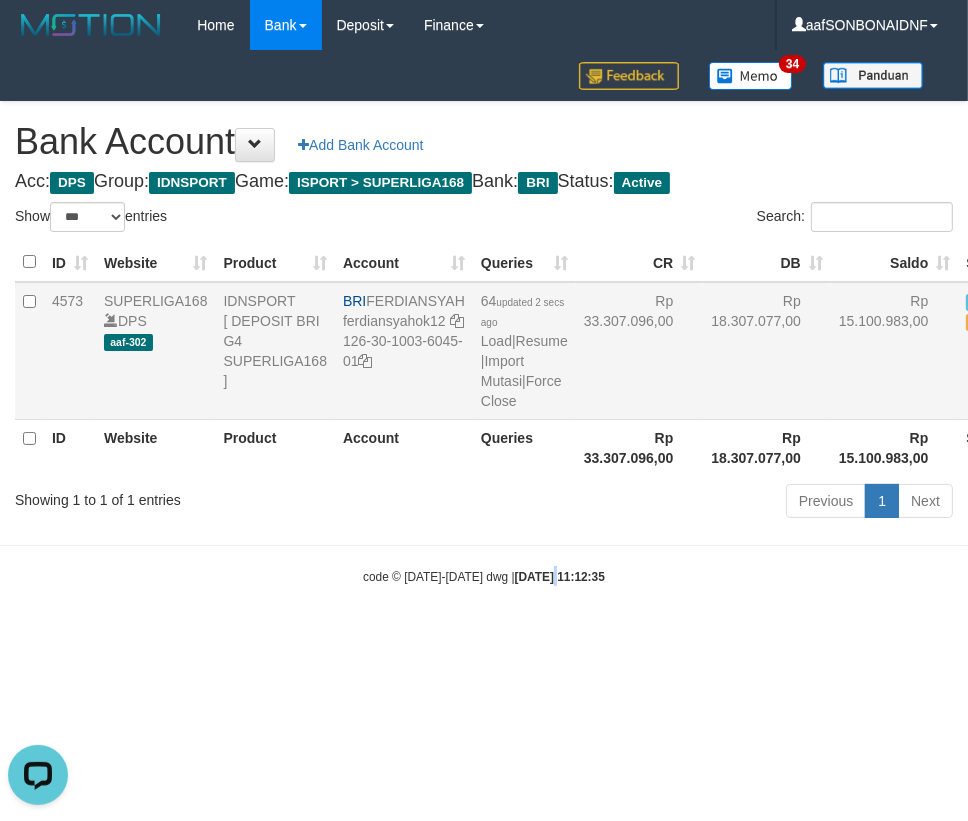 drag, startPoint x: 535, startPoint y: 641, endPoint x: 967, endPoint y: 414, distance: 488.00922 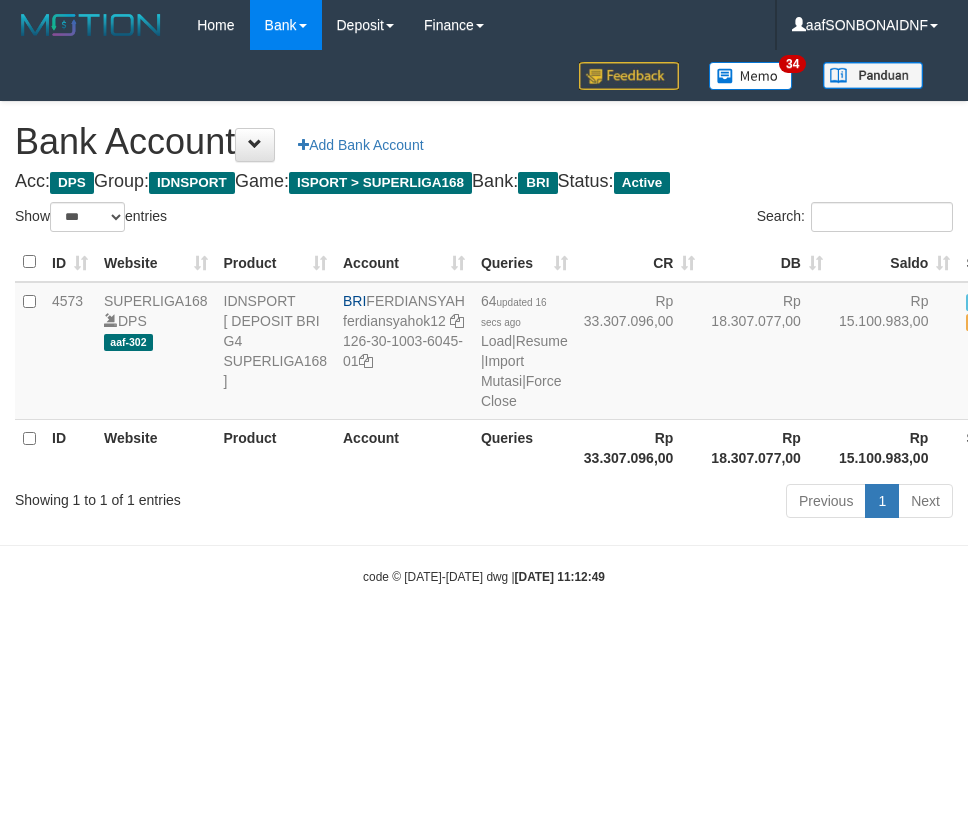 select on "***" 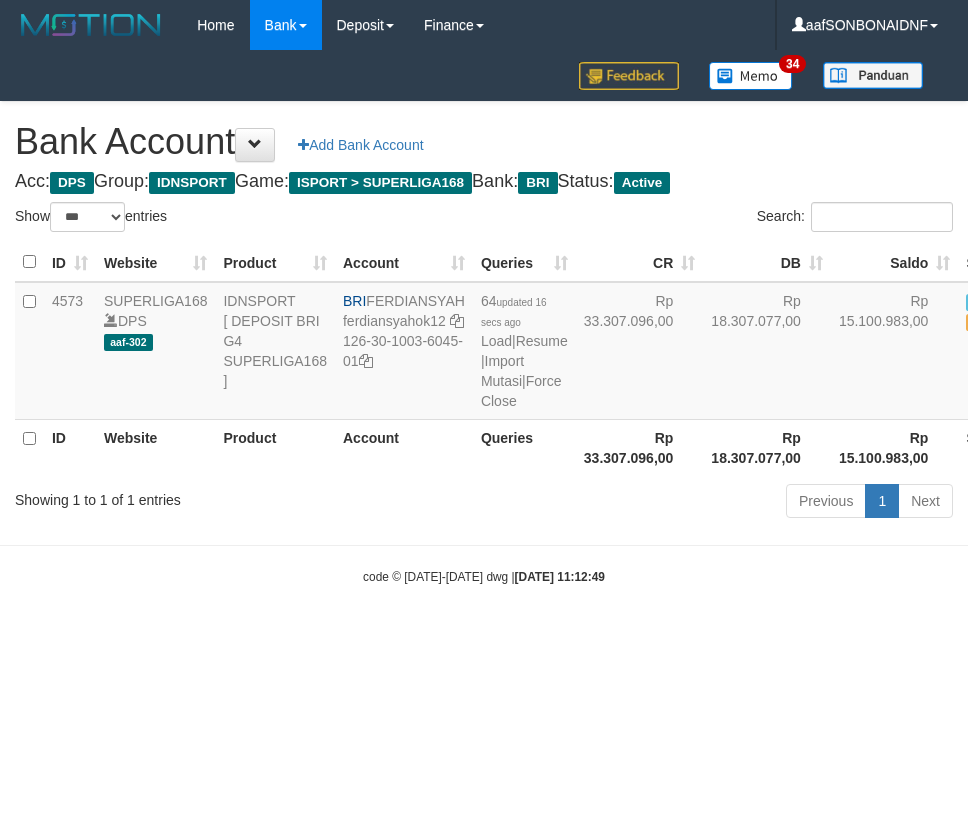 scroll, scrollTop: 0, scrollLeft: 0, axis: both 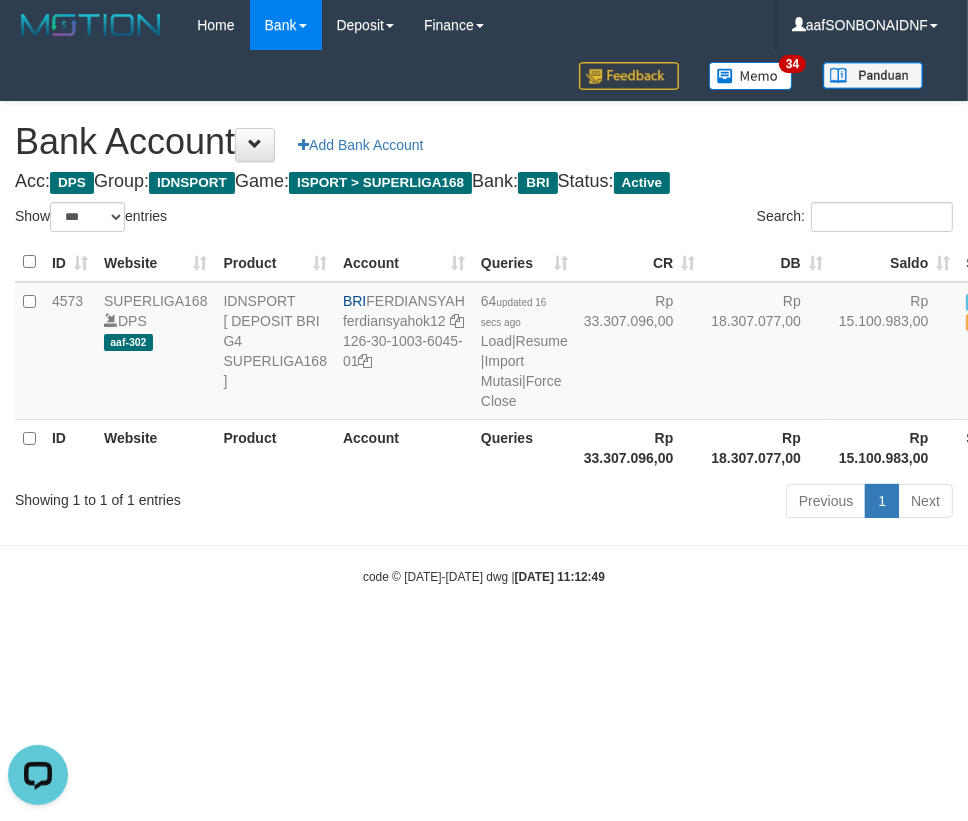 drag, startPoint x: 606, startPoint y: 660, endPoint x: 618, endPoint y: 660, distance: 12 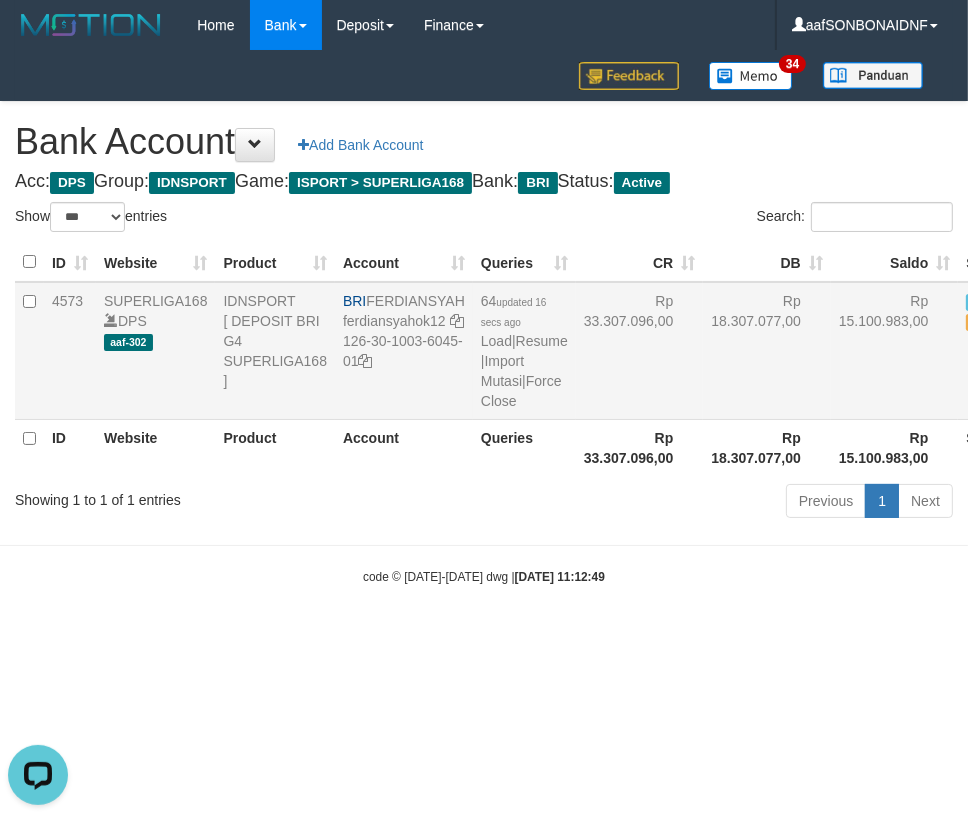 drag, startPoint x: 640, startPoint y: 663, endPoint x: 960, endPoint y: 455, distance: 381.65955 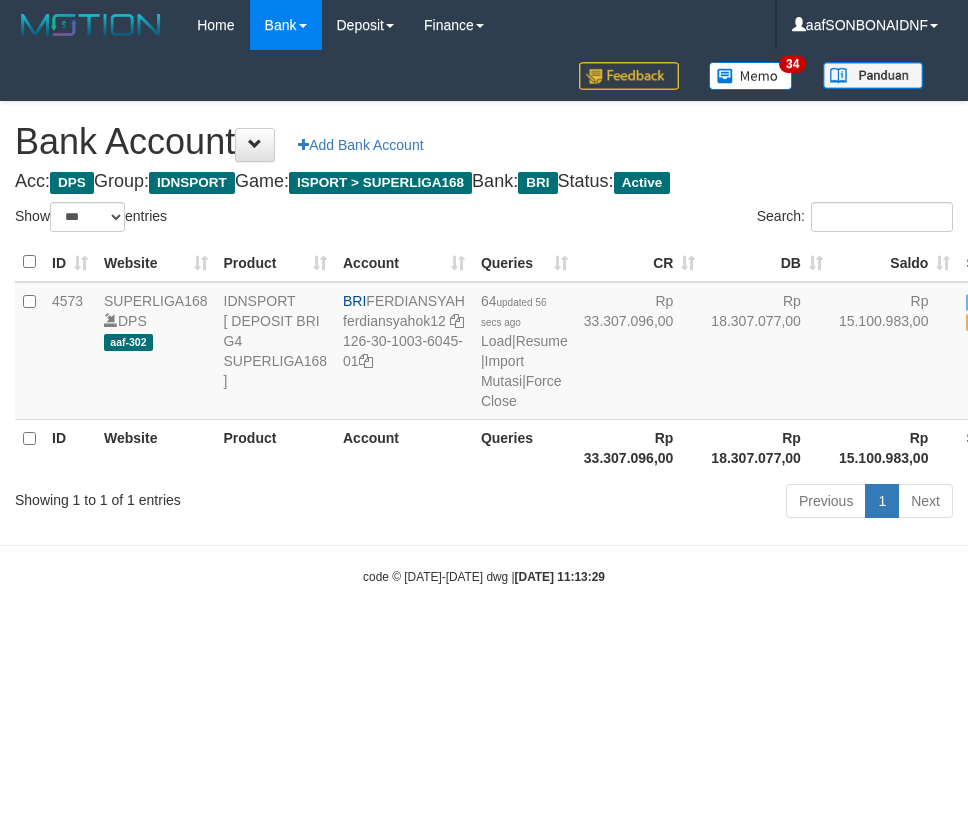 select on "***" 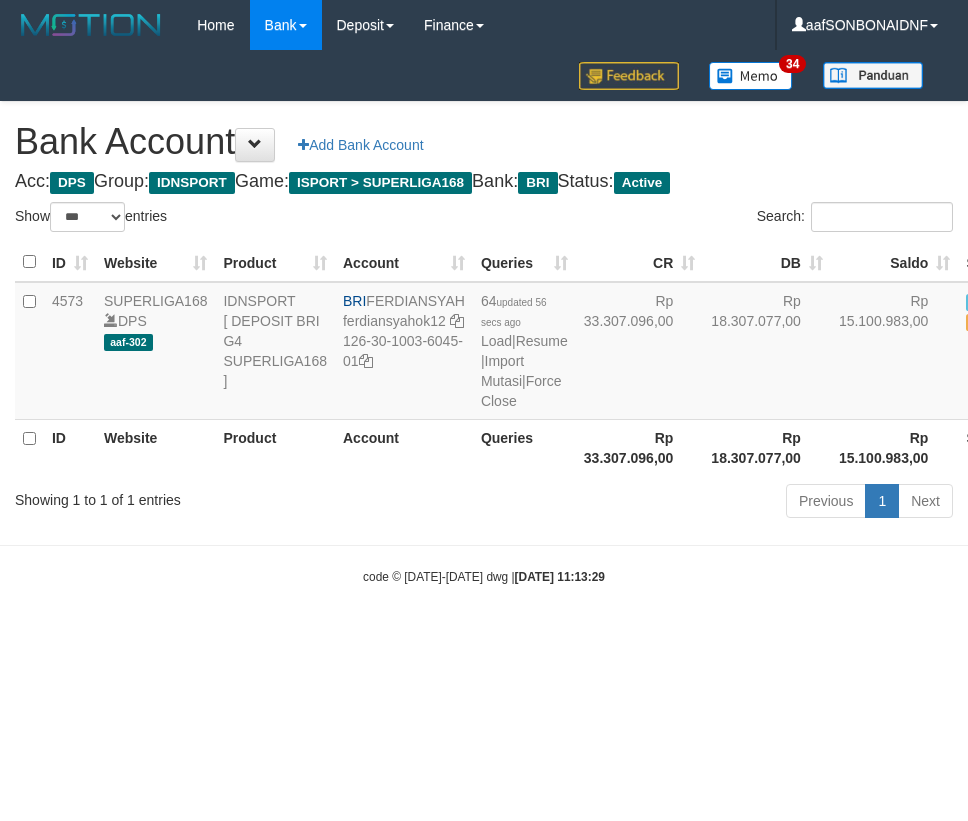 scroll, scrollTop: 0, scrollLeft: 0, axis: both 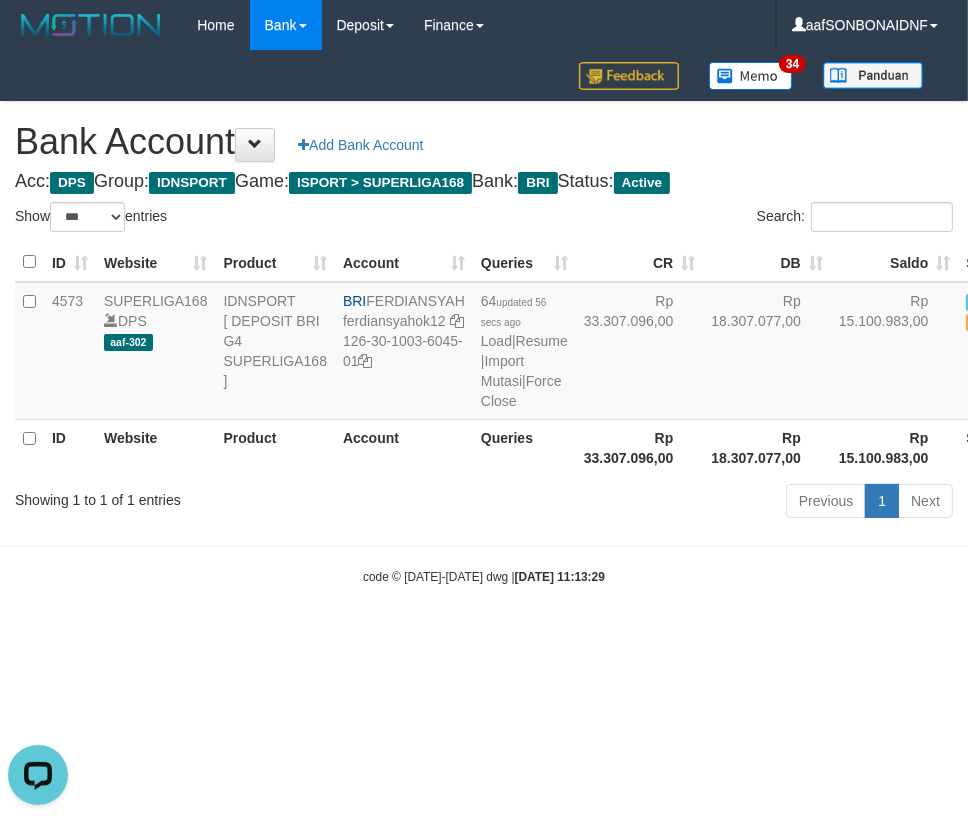 click on "Toggle navigation
Home
Bank
Account List
Load
By Website
Group
[ISPORT]													SUPERLIGA168
By Load Group (DPS)
34" at bounding box center (484, 318) 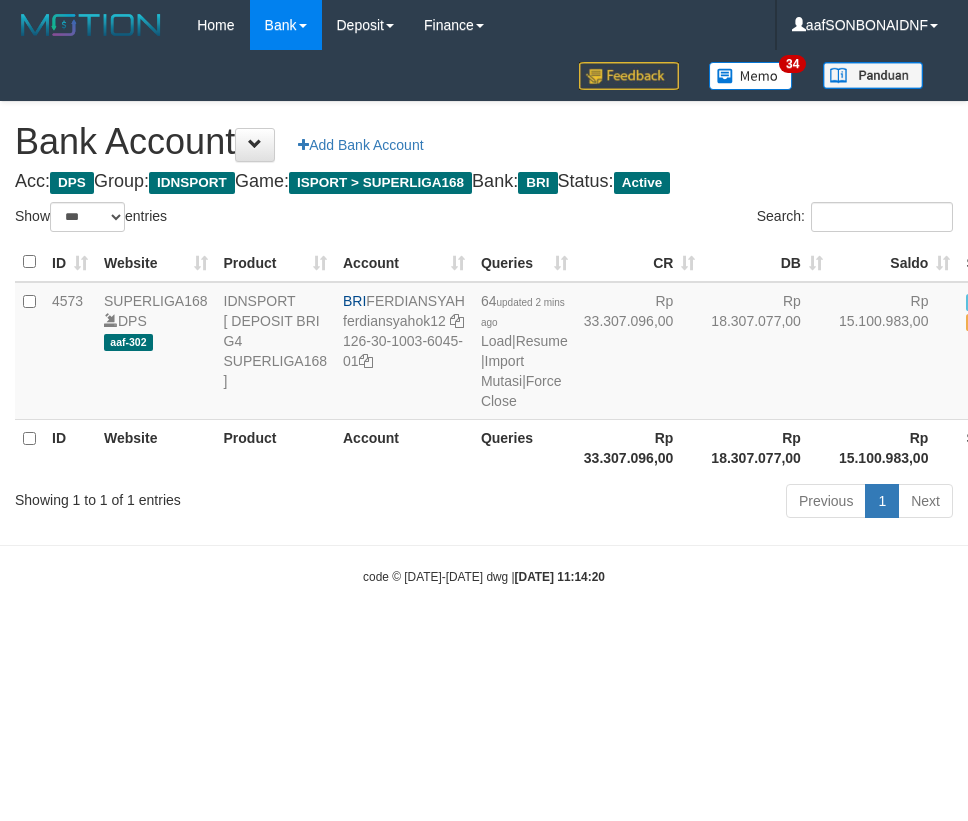 select on "***" 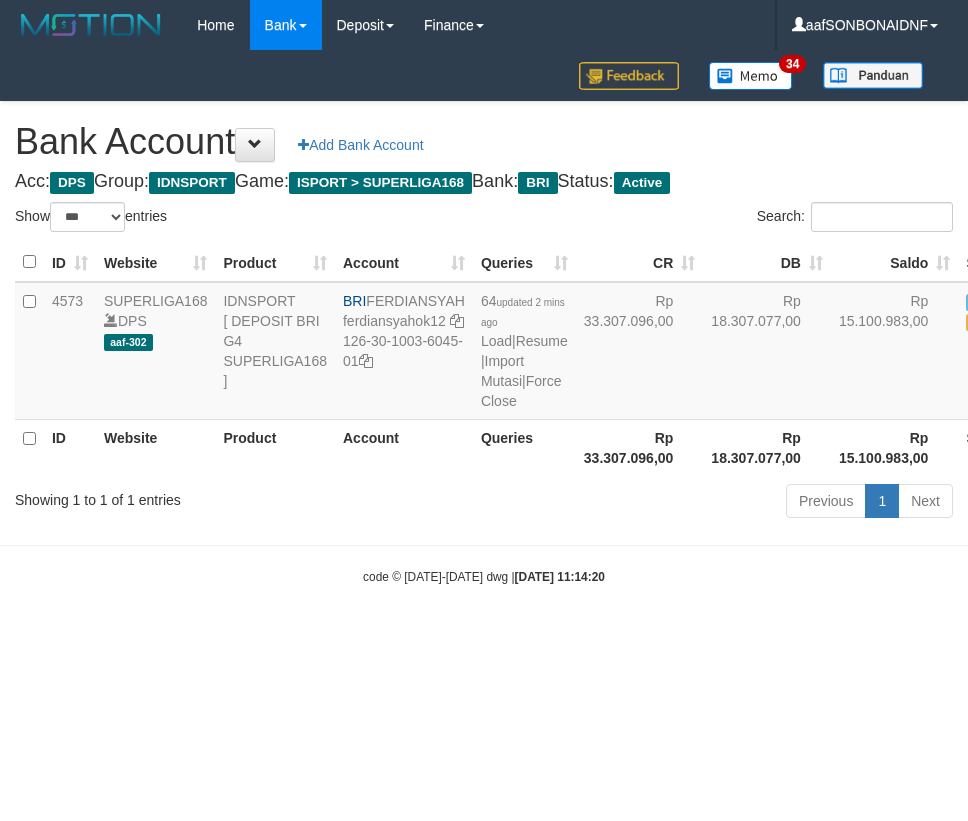 scroll, scrollTop: 0, scrollLeft: 0, axis: both 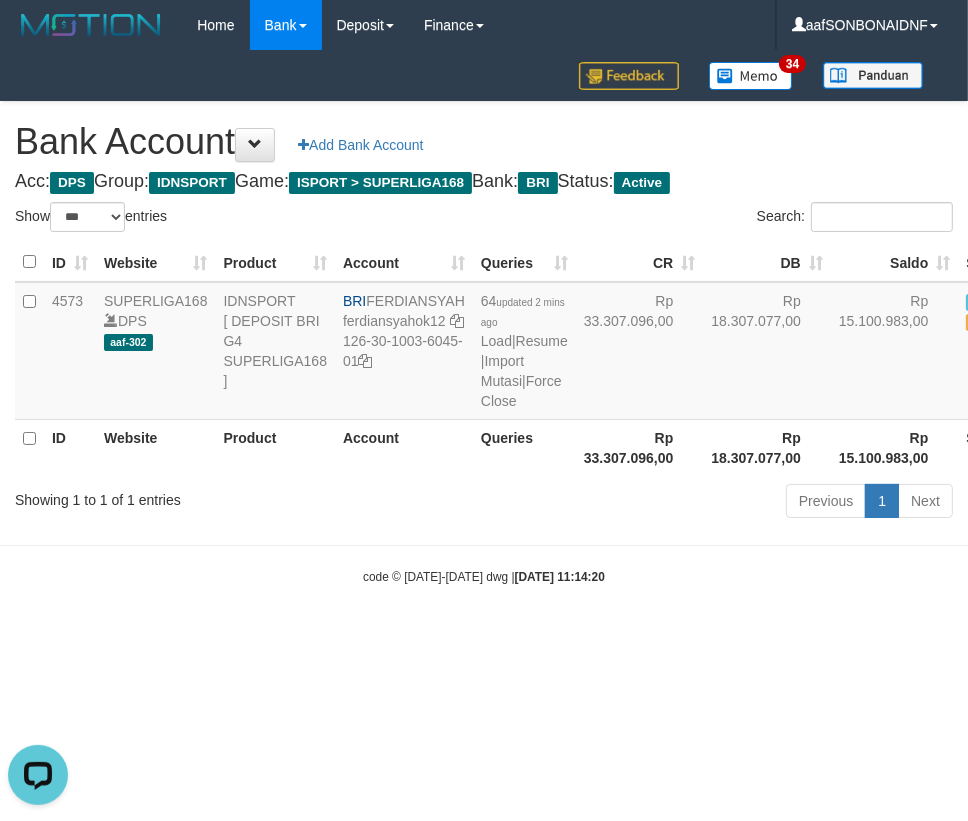 click on "Previous 1 Next" at bounding box center (685, 503) 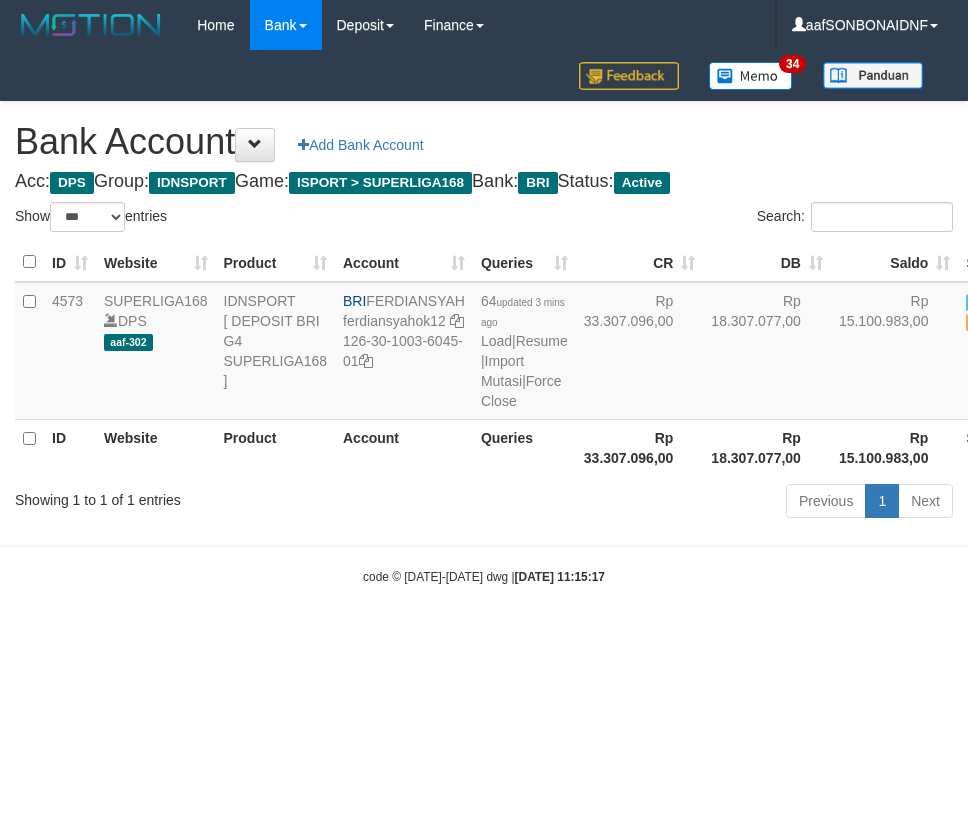 select on "***" 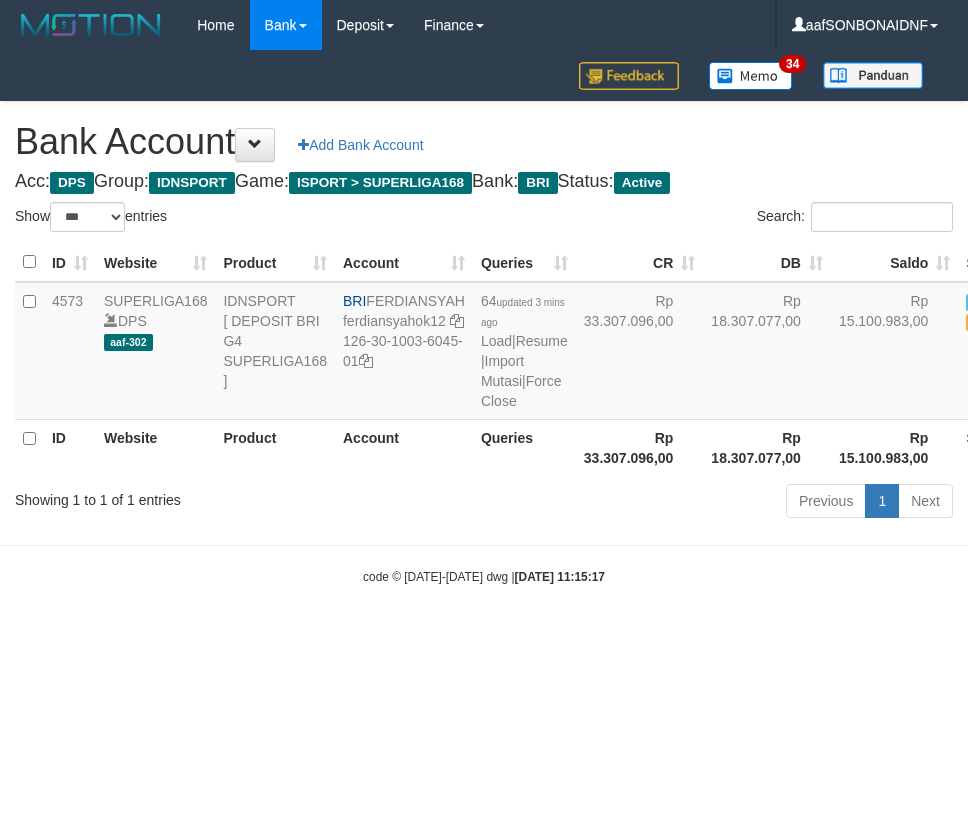 scroll, scrollTop: 0, scrollLeft: 0, axis: both 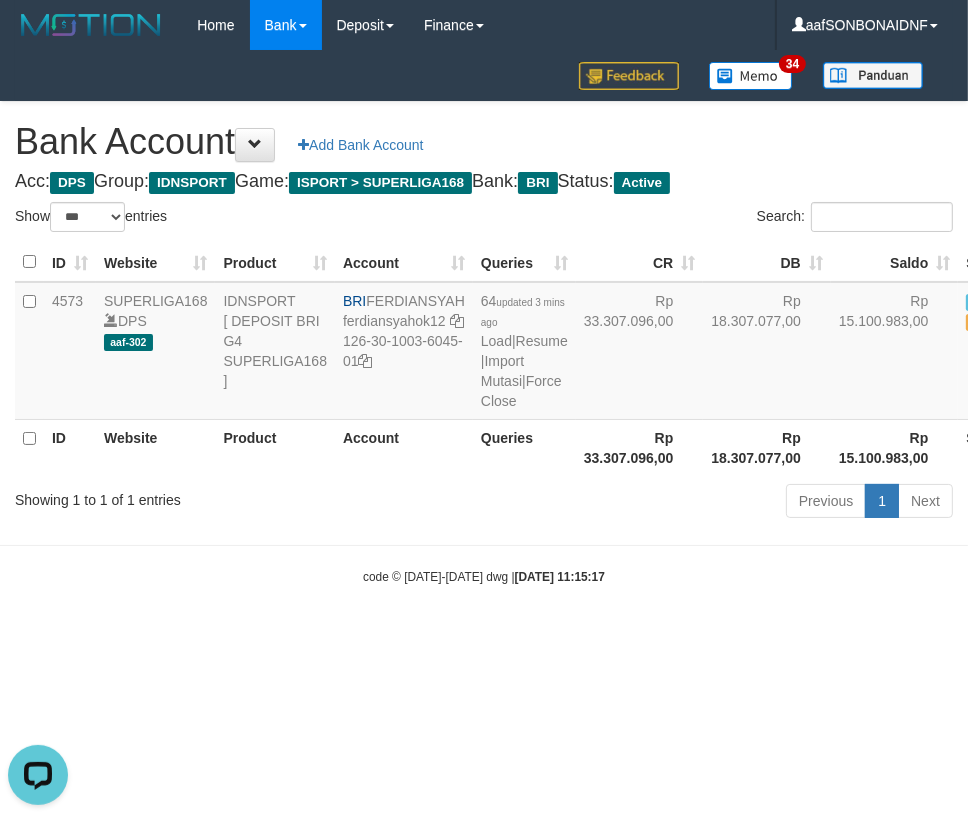 drag, startPoint x: 382, startPoint y: 543, endPoint x: 409, endPoint y: 547, distance: 27.294687 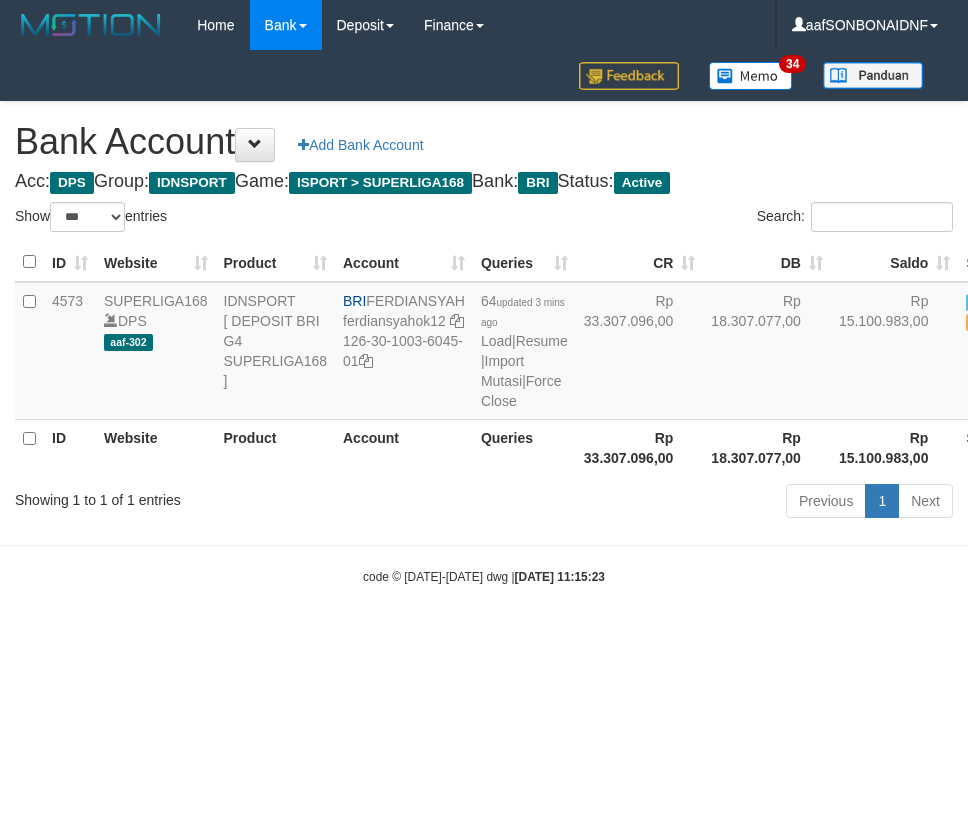 select on "***" 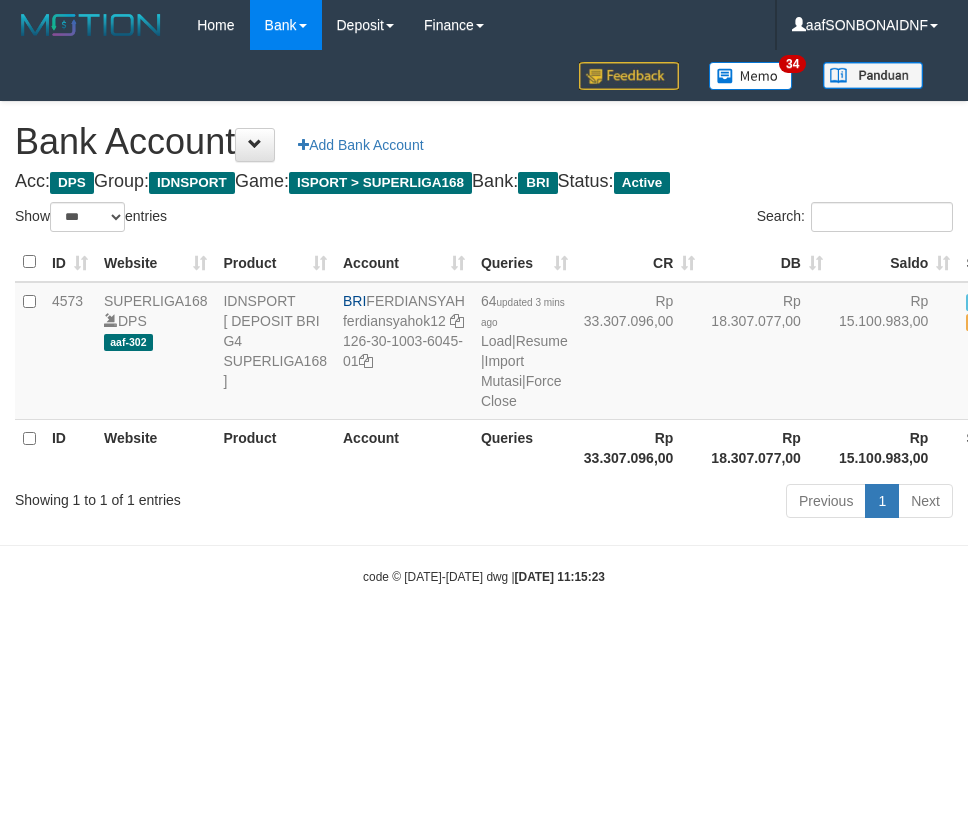 scroll, scrollTop: 0, scrollLeft: 0, axis: both 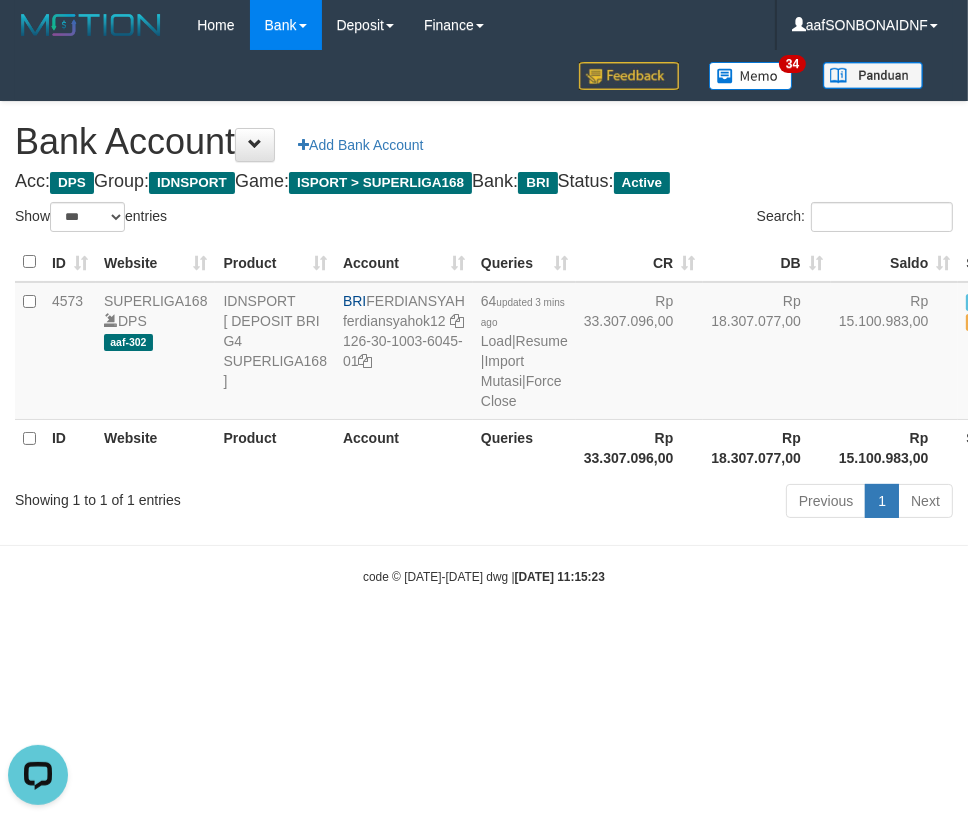 click on "Toggle navigation
Home
Bank
Account List
Load
By Website
Group
[ISPORT]													SUPERLIGA168
By Load Group (DPS)
34" at bounding box center (484, 318) 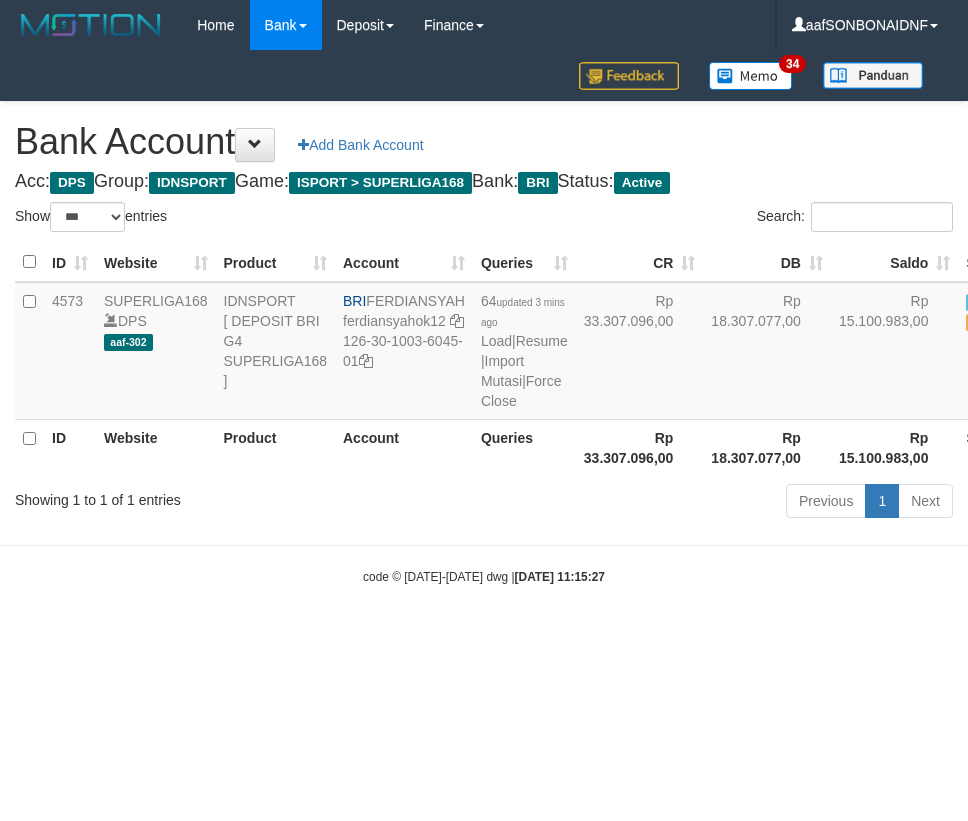 select on "***" 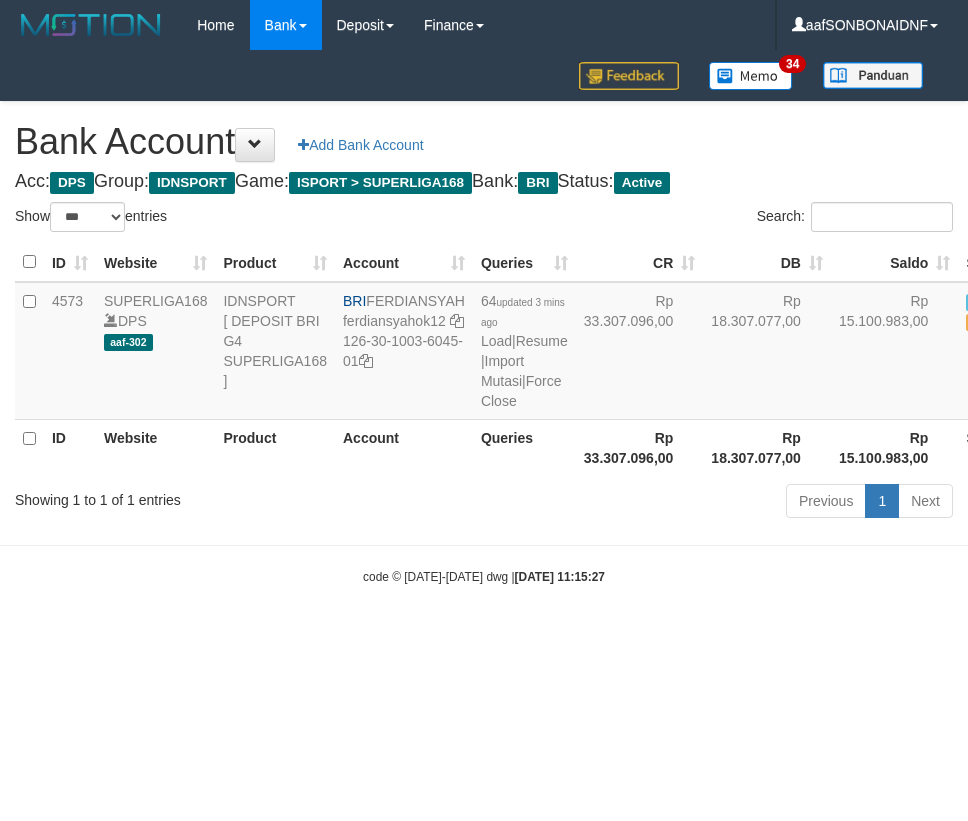 scroll, scrollTop: 0, scrollLeft: 0, axis: both 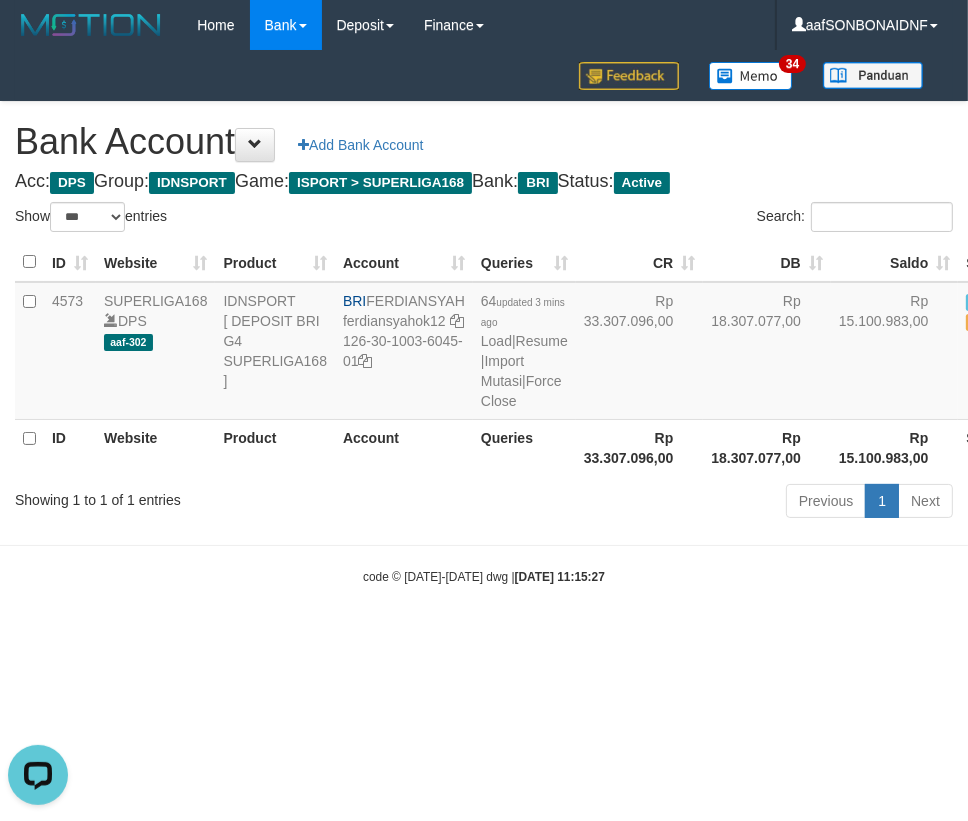 click on "Toggle navigation
Home
Bank
Account List
Load
By Website
Group
[ISPORT]													SUPERLIGA168
By Load Group (DPS)" at bounding box center [484, 318] 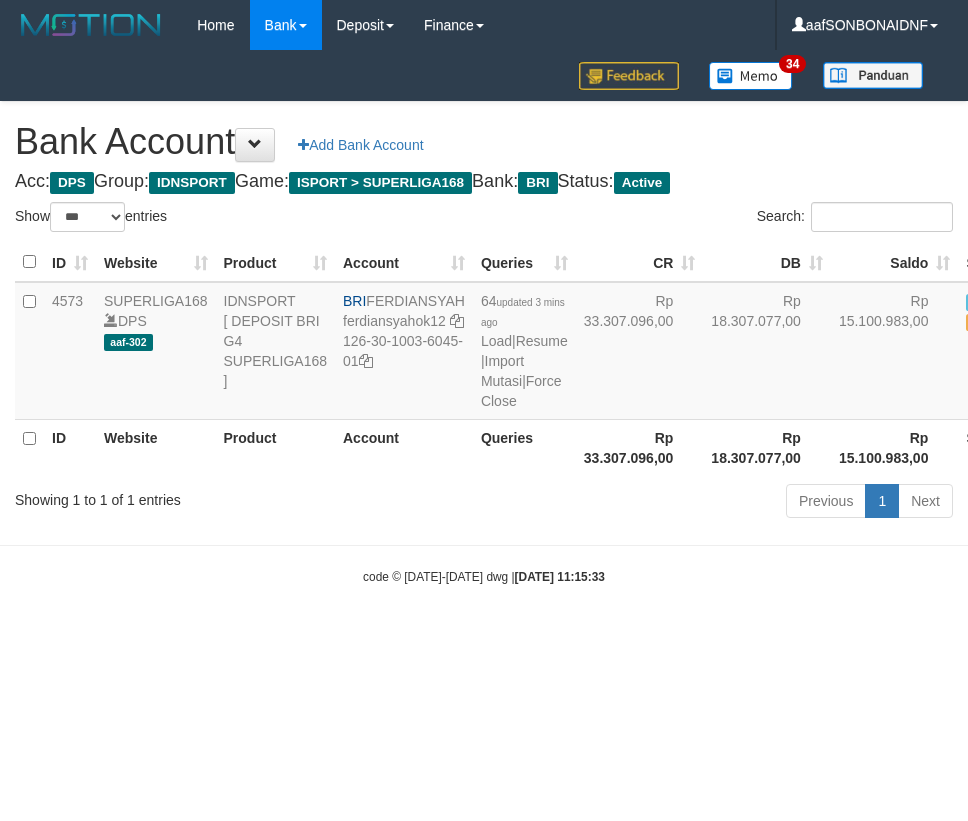 select on "***" 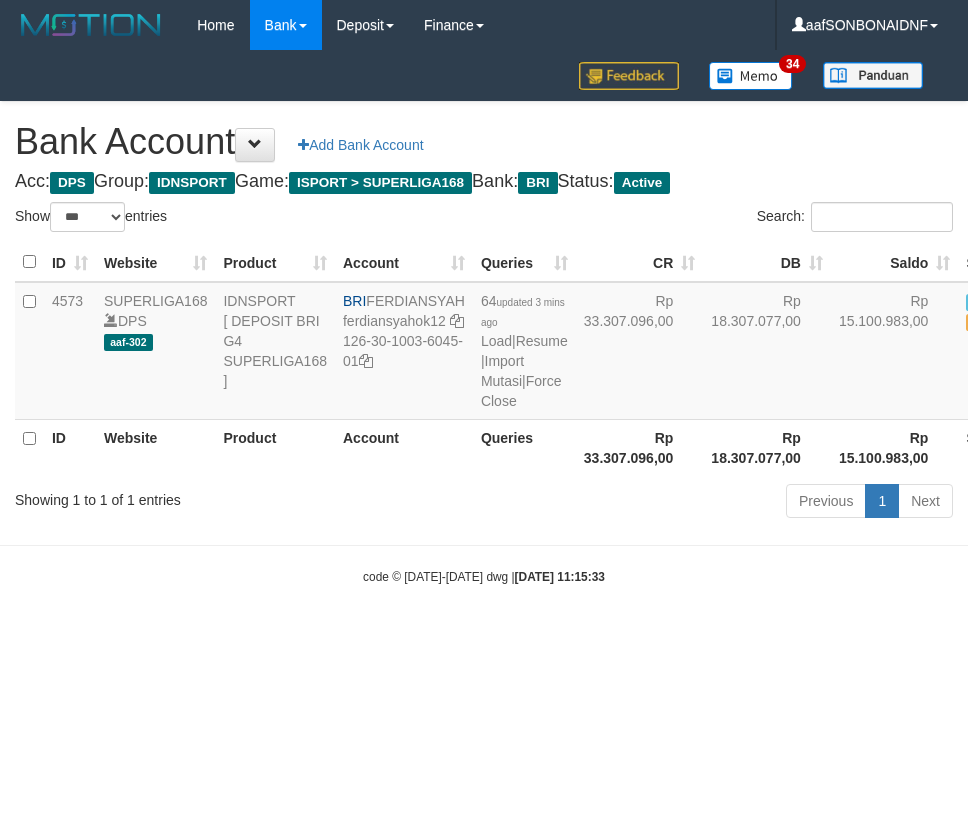 scroll, scrollTop: 0, scrollLeft: 0, axis: both 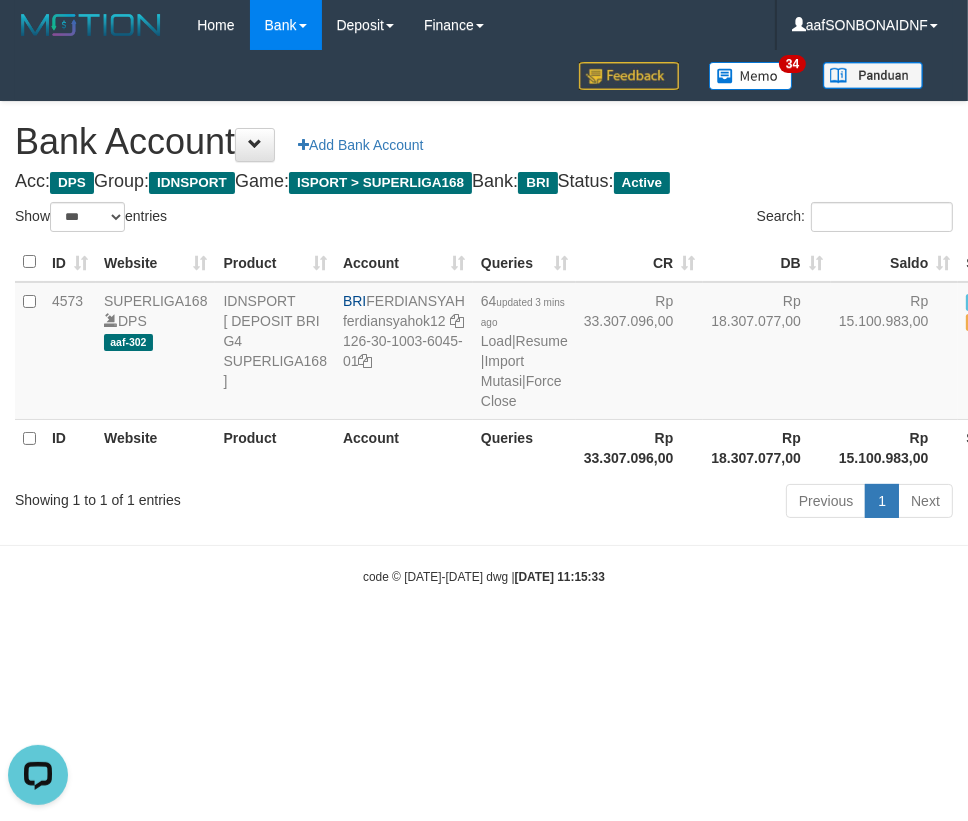 click on "Toggle navigation
Home
Bank
Account List
Load
By Website
Group
[ISPORT]													SUPERLIGA168
By Load Group (DPS)" at bounding box center (484, 318) 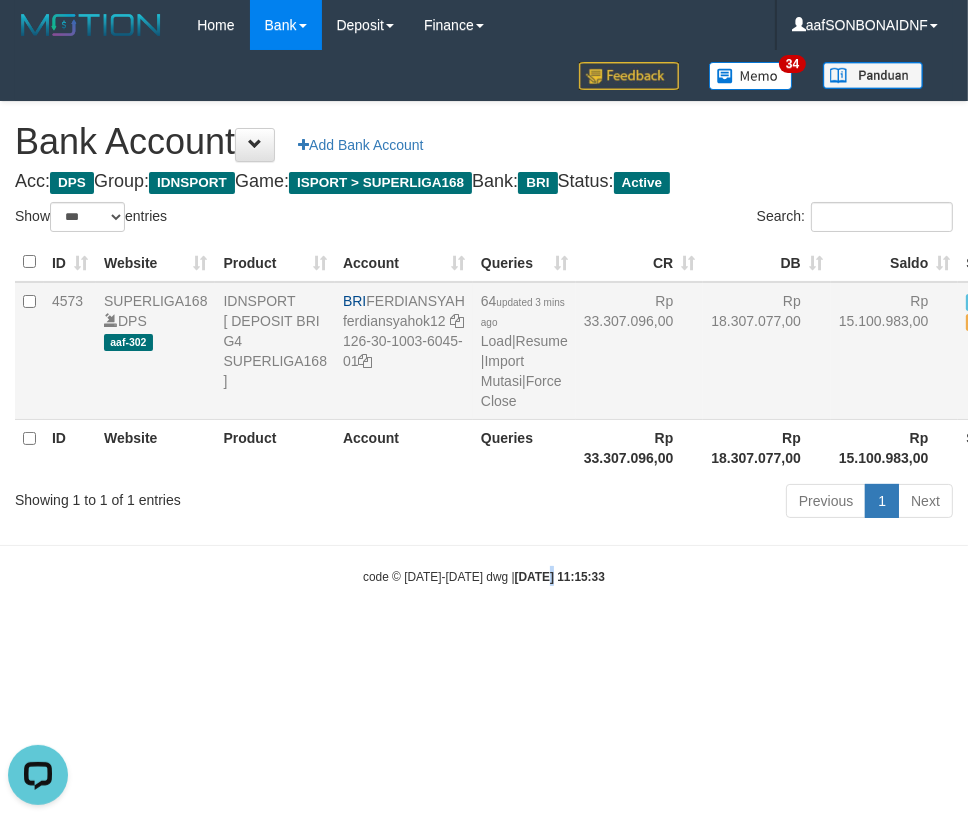 drag, startPoint x: 525, startPoint y: 701, endPoint x: 943, endPoint y: 422, distance: 502.55844 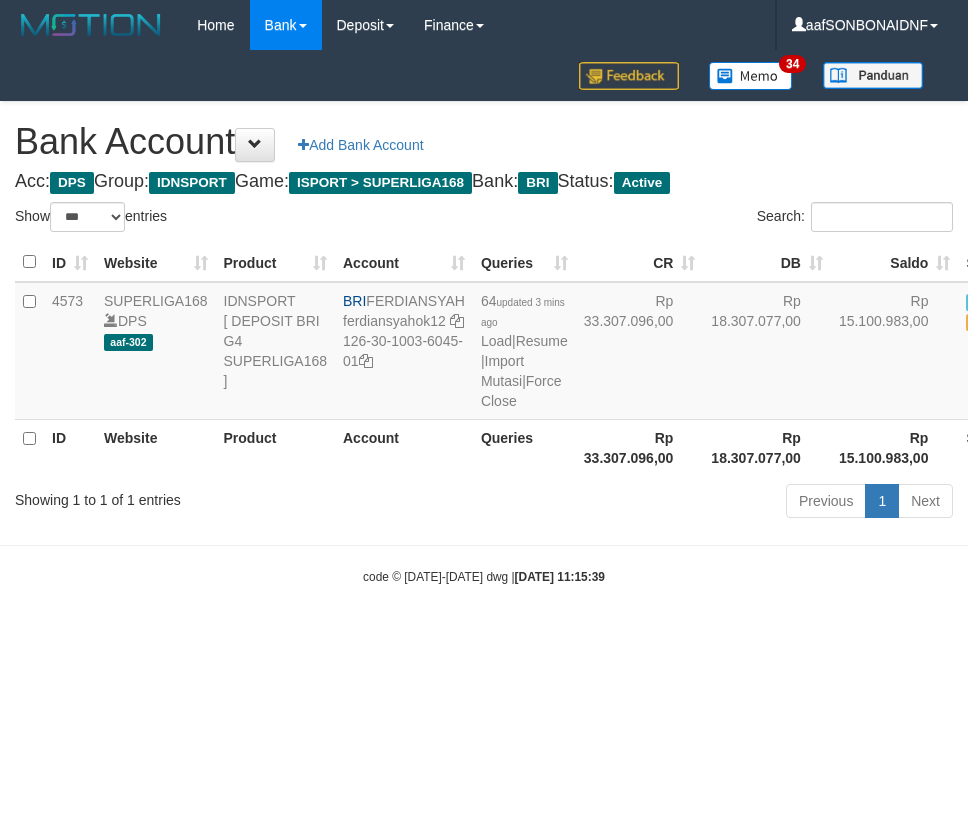 select on "***" 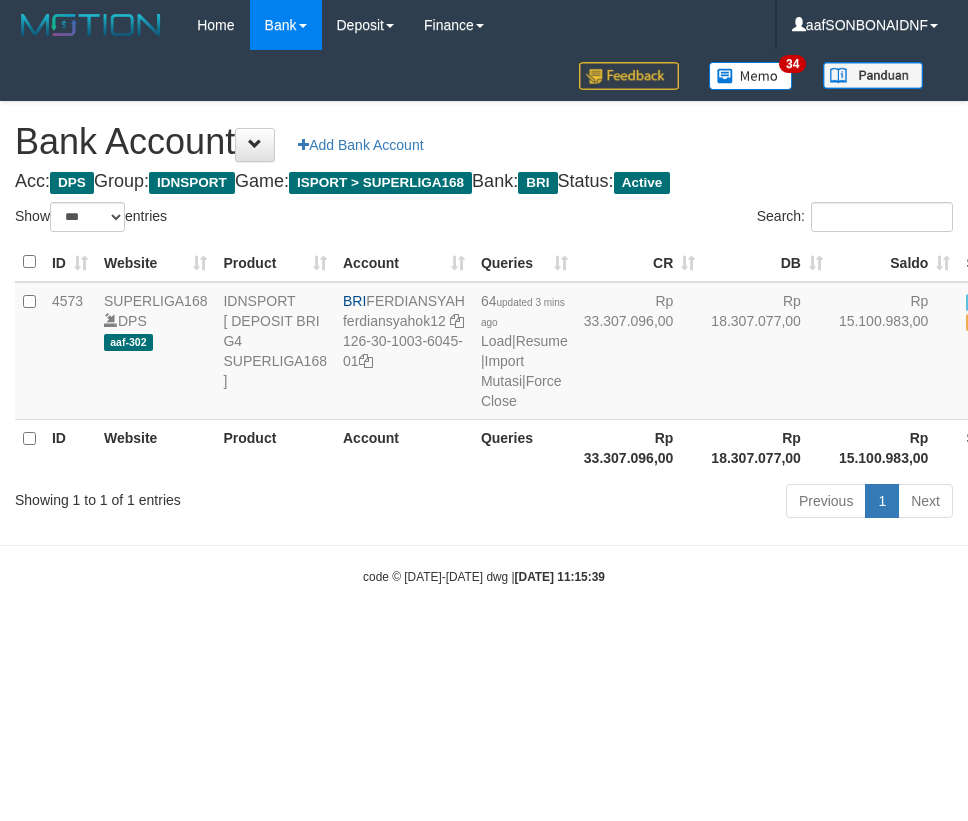 scroll, scrollTop: 0, scrollLeft: 0, axis: both 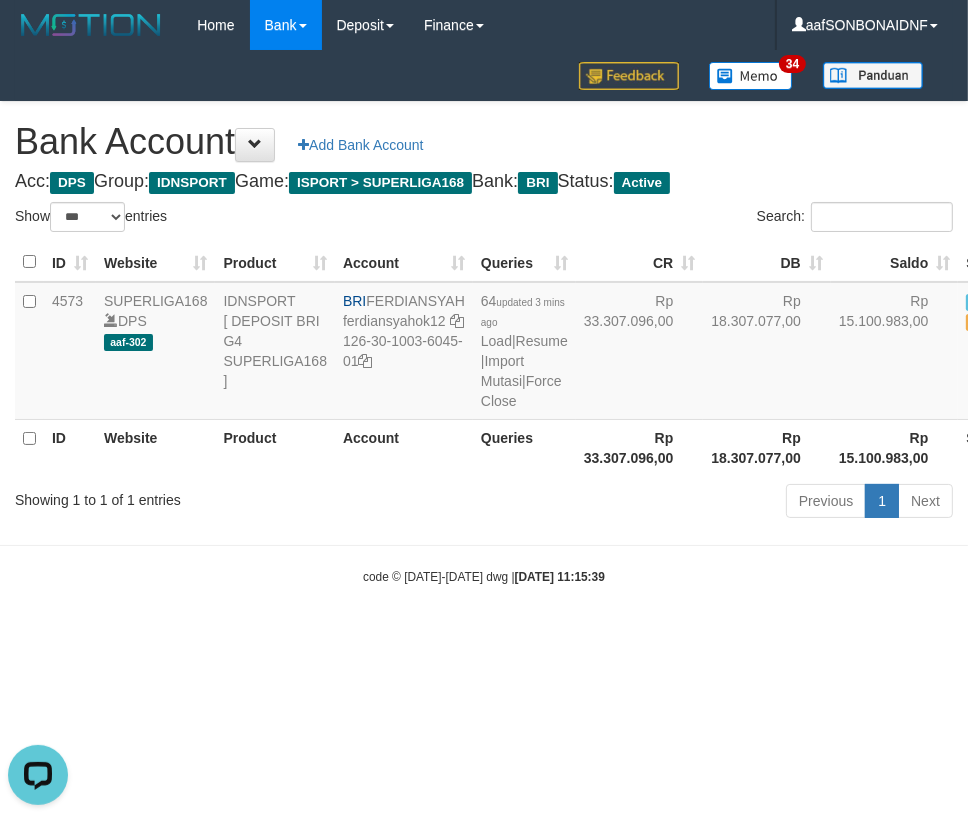 drag, startPoint x: 413, startPoint y: 631, endPoint x: 454, endPoint y: 638, distance: 41.59327 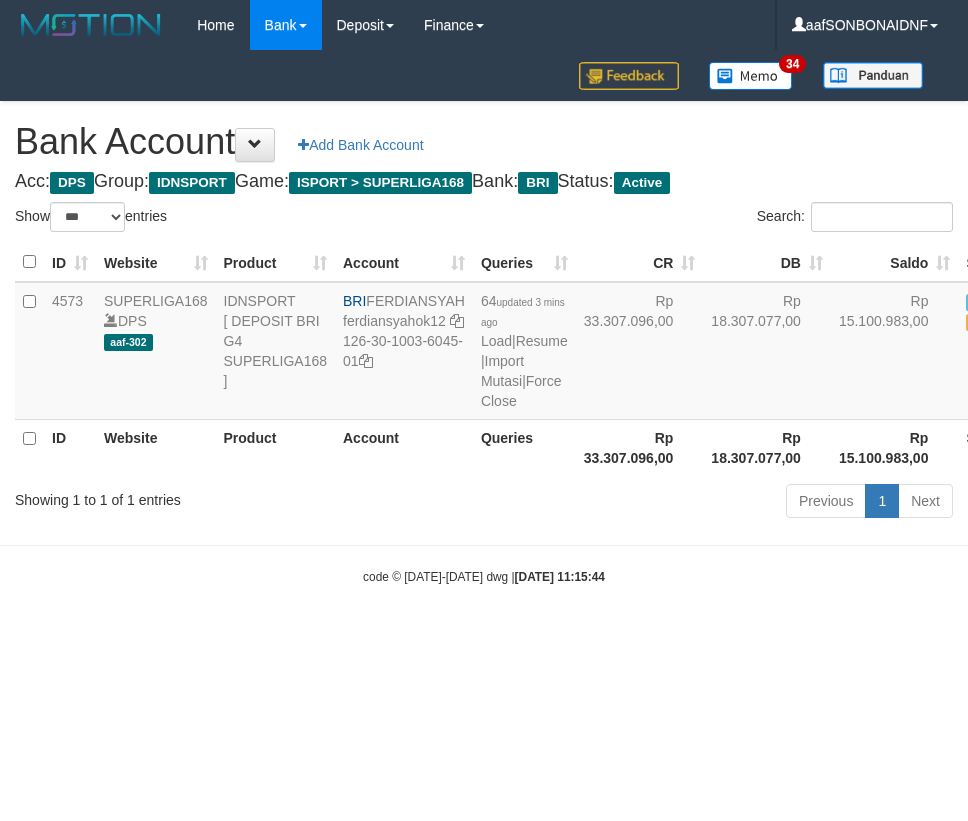select on "***" 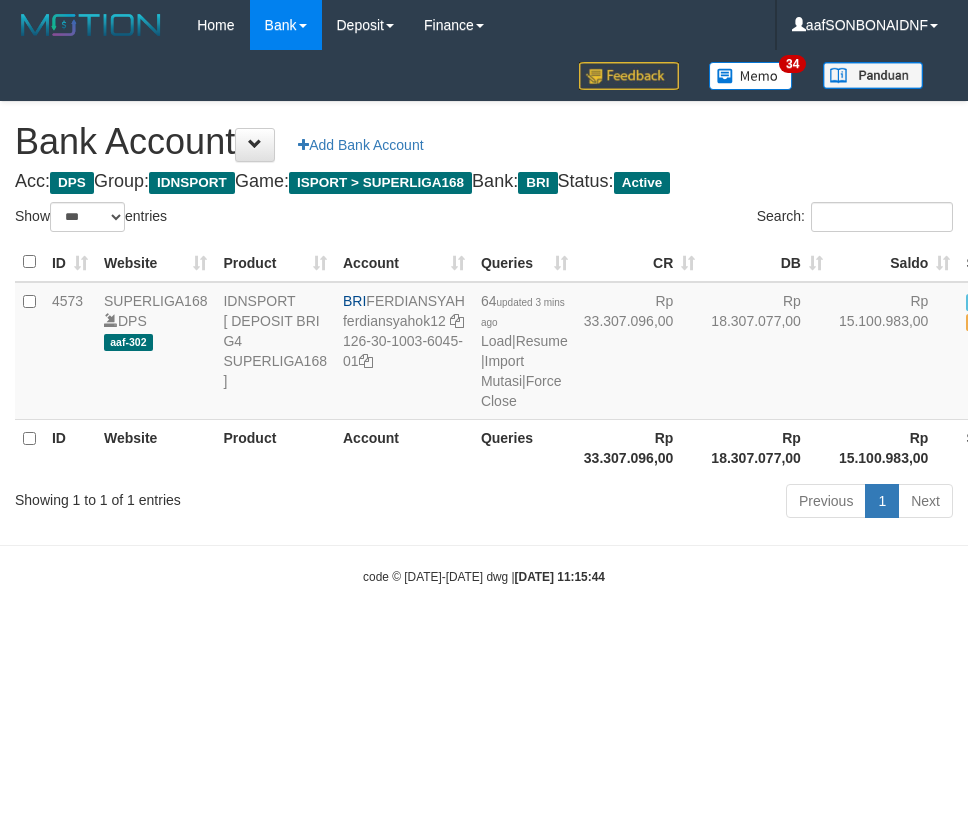 scroll, scrollTop: 0, scrollLeft: 0, axis: both 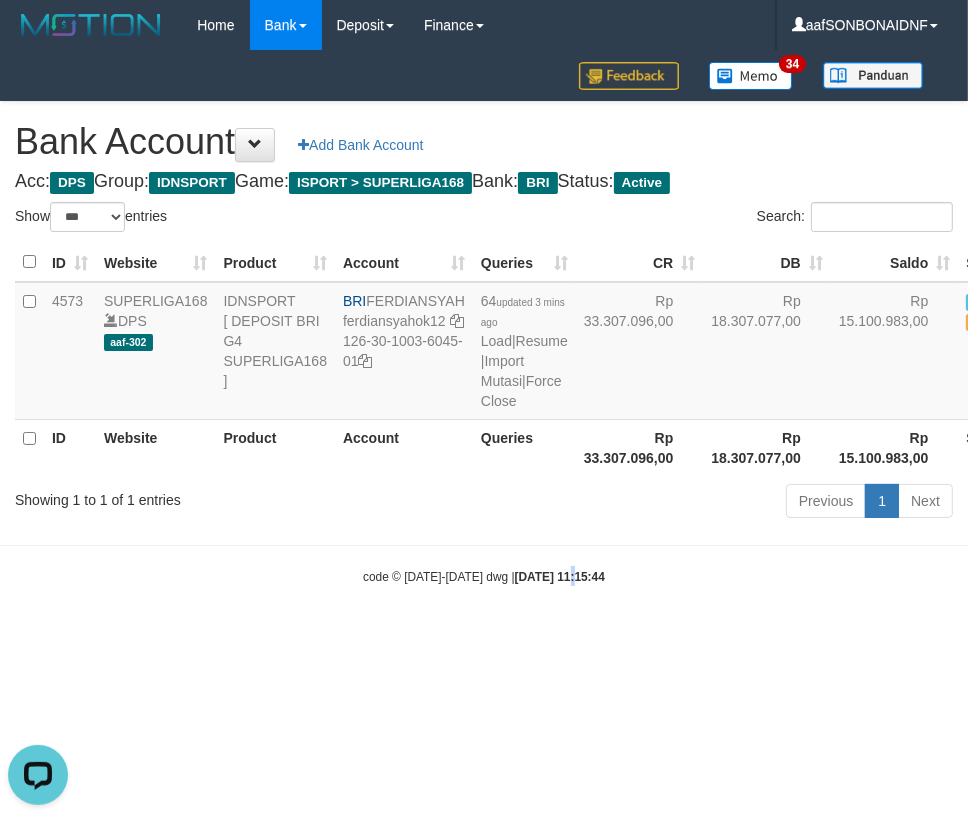 click on "Toggle navigation
Home
Bank
Account List
Load
By Website
Group
[ISPORT]													SUPERLIGA168
By Load Group (DPS)" at bounding box center (484, 318) 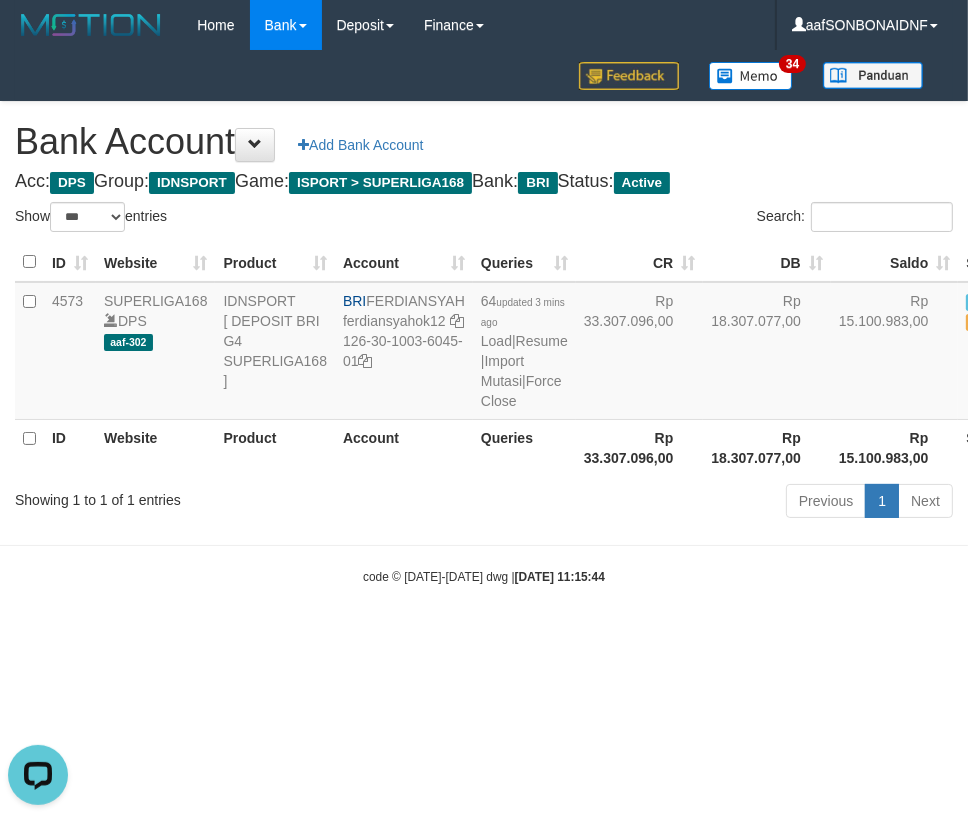 drag, startPoint x: 570, startPoint y: 713, endPoint x: 590, endPoint y: 706, distance: 21.189621 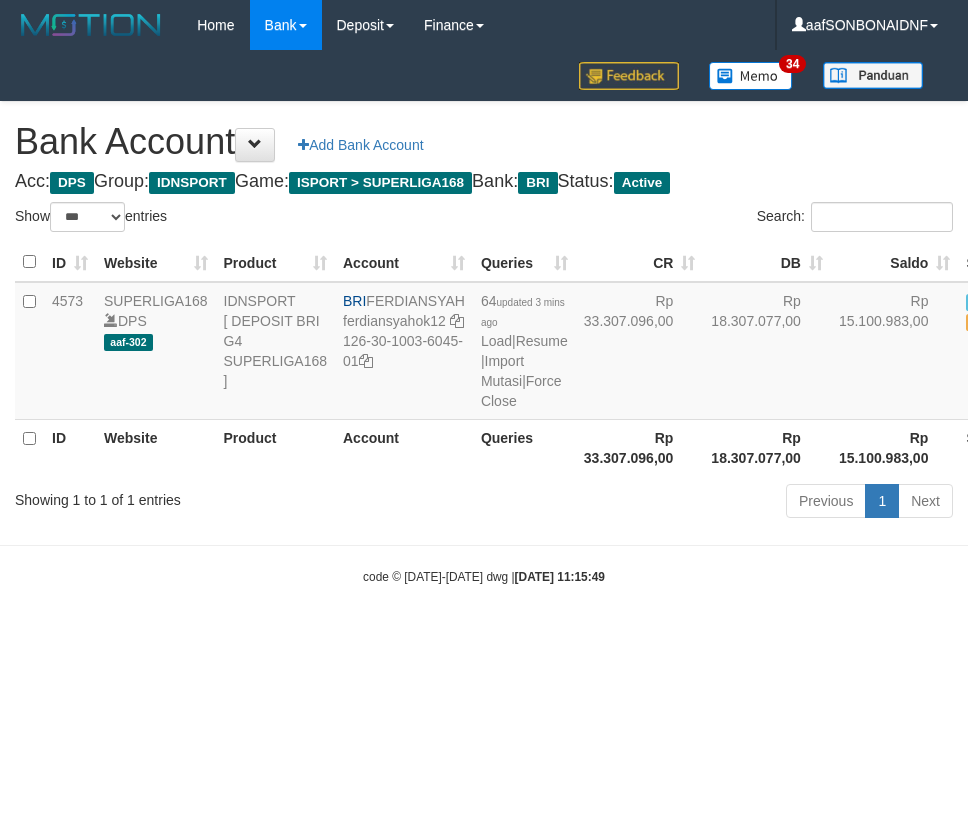 select on "***" 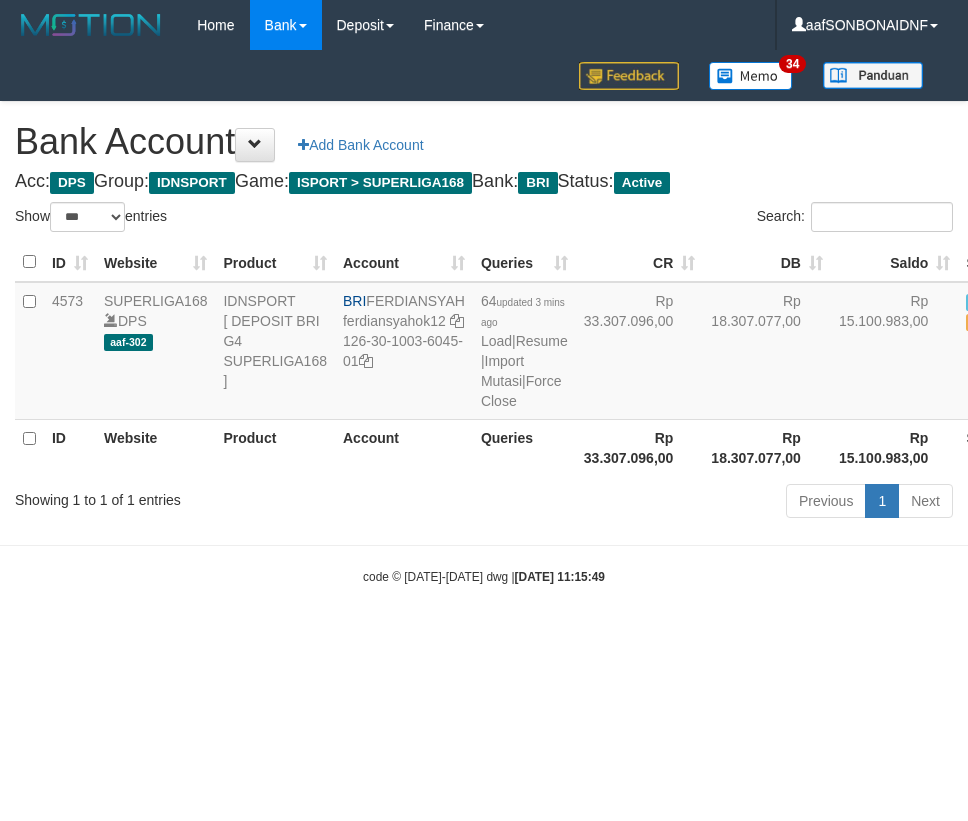 scroll, scrollTop: 0, scrollLeft: 0, axis: both 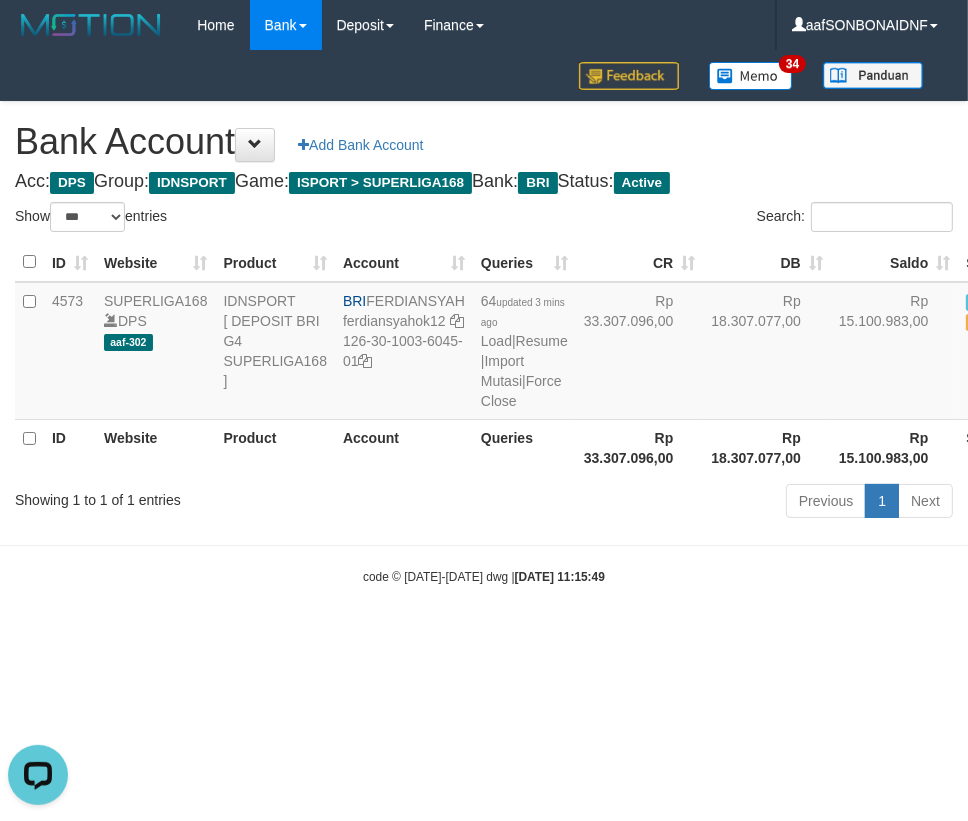 click on "Toggle navigation
Home
Bank
Account List
Load
By Website
Group
[ISPORT]													SUPERLIGA168
By Load Group (DPS)" at bounding box center [484, 318] 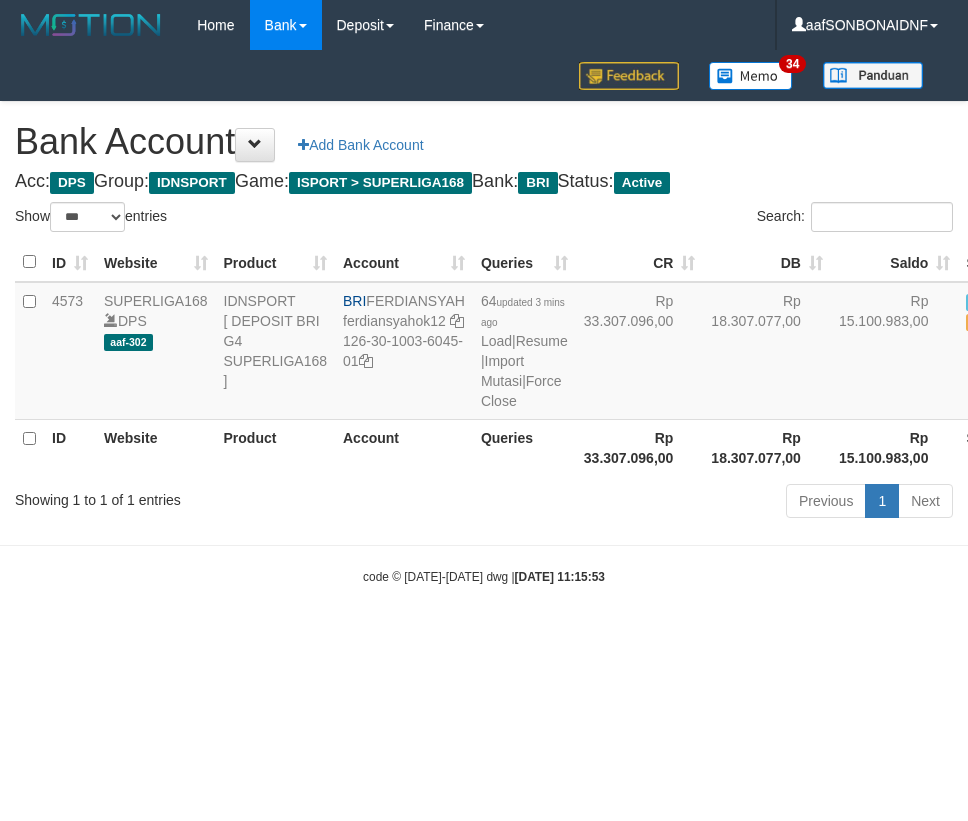 select on "***" 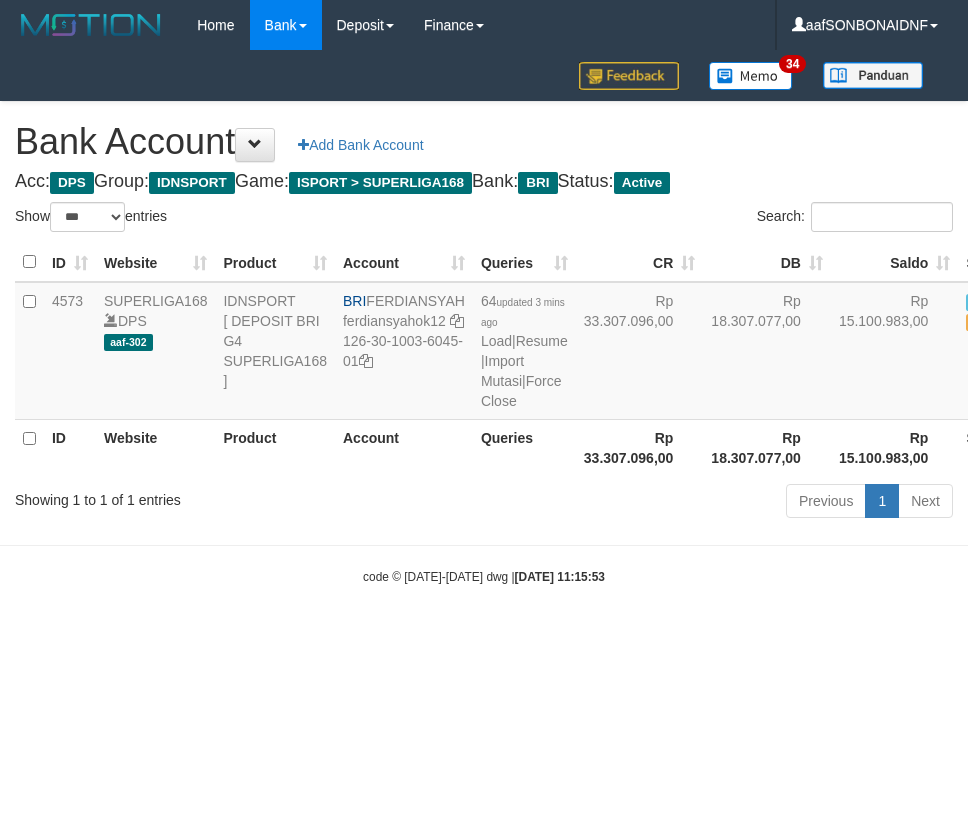scroll, scrollTop: 0, scrollLeft: 0, axis: both 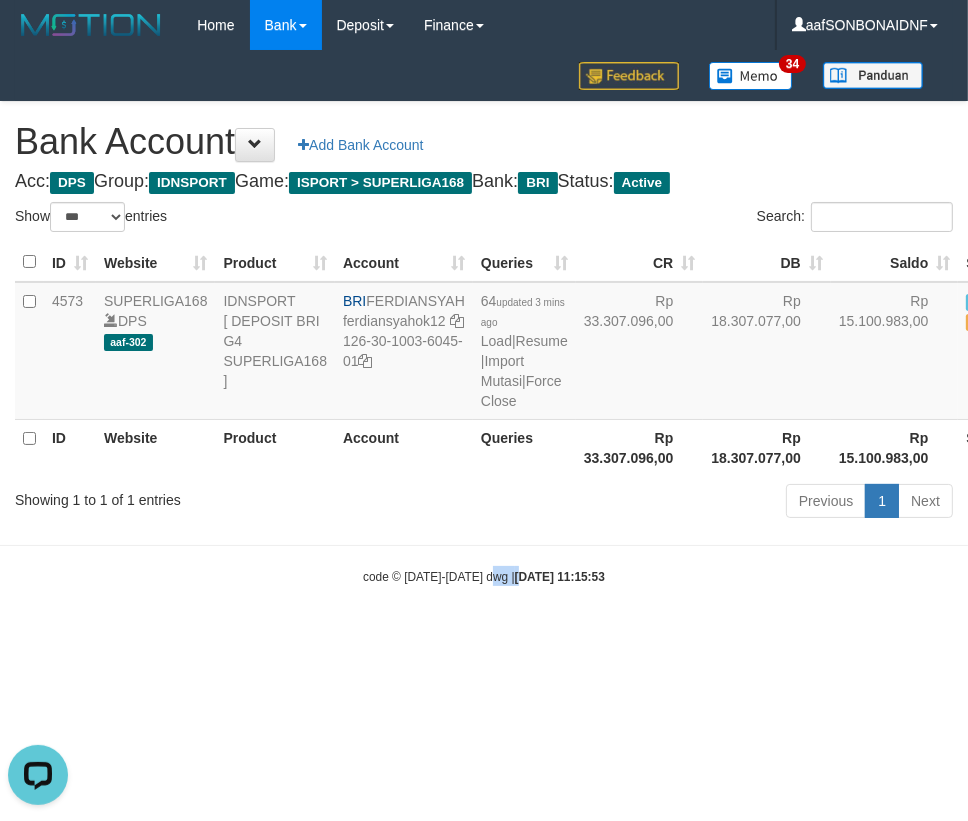 click on "code © 2012-2018 dwg |  2025/07/06 11:15:53" at bounding box center (484, 577) 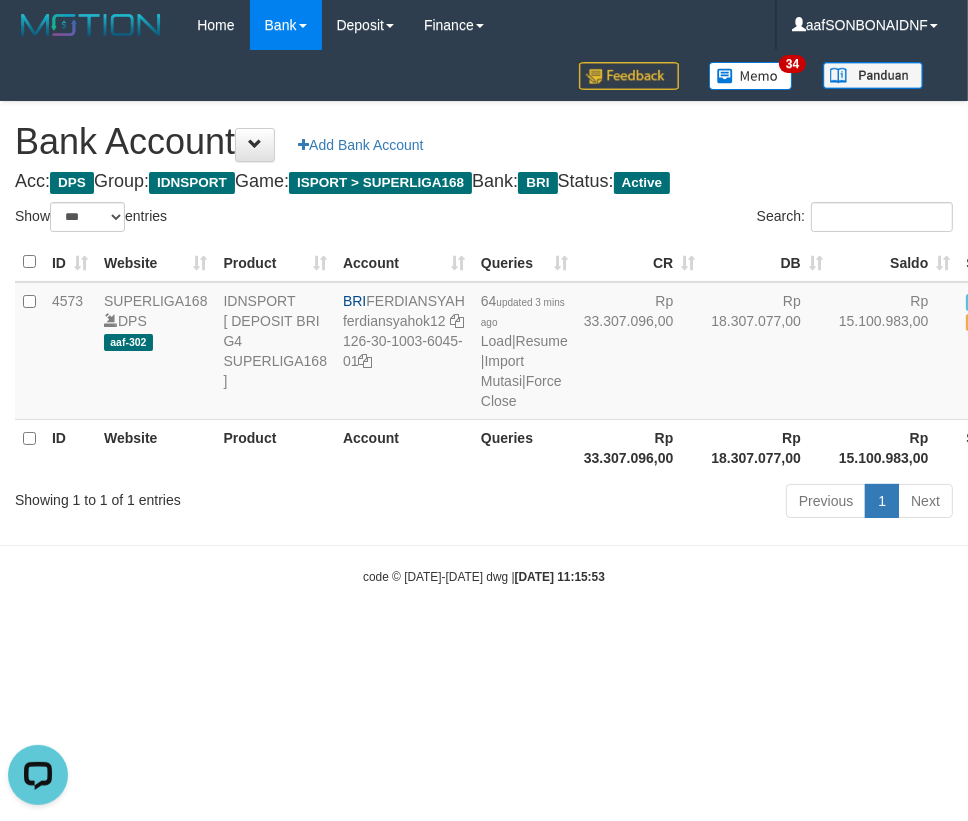 click on "2025/07/06 11:15:53" at bounding box center [560, 577] 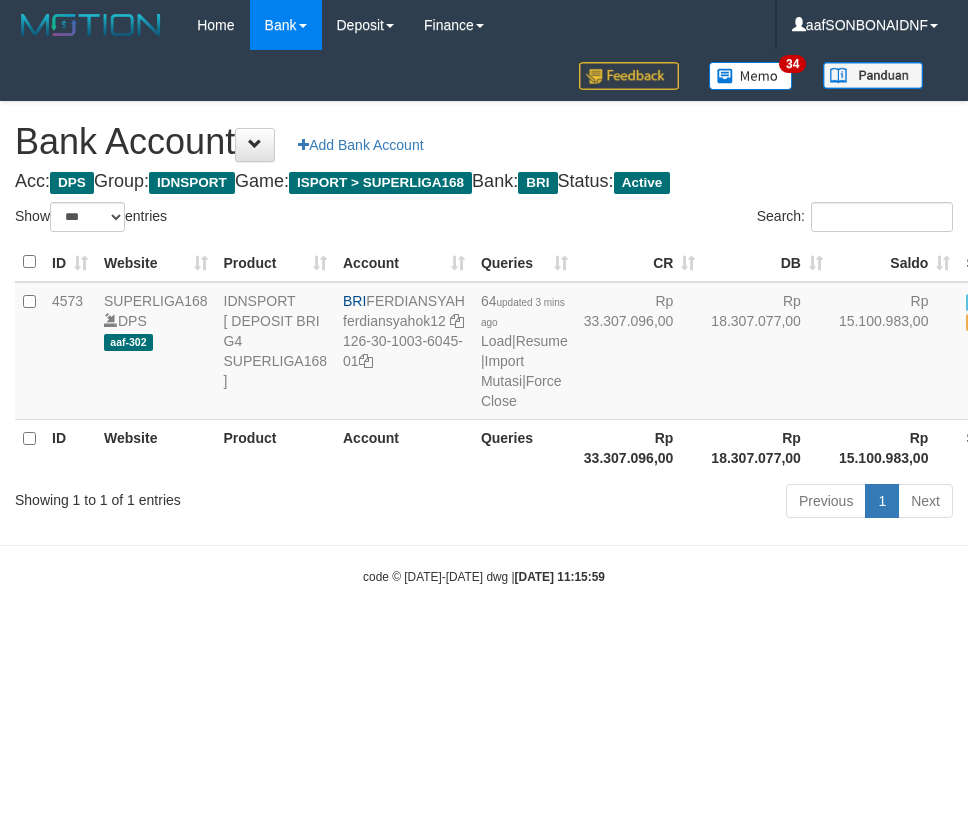 select on "***" 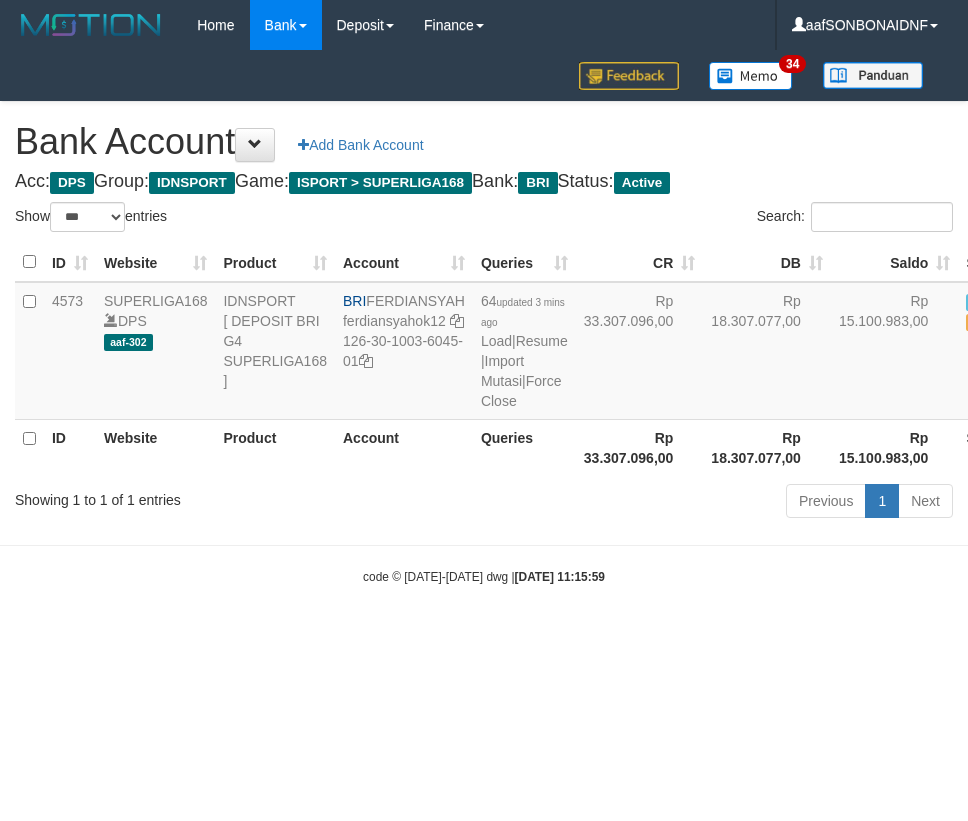 scroll, scrollTop: 0, scrollLeft: 0, axis: both 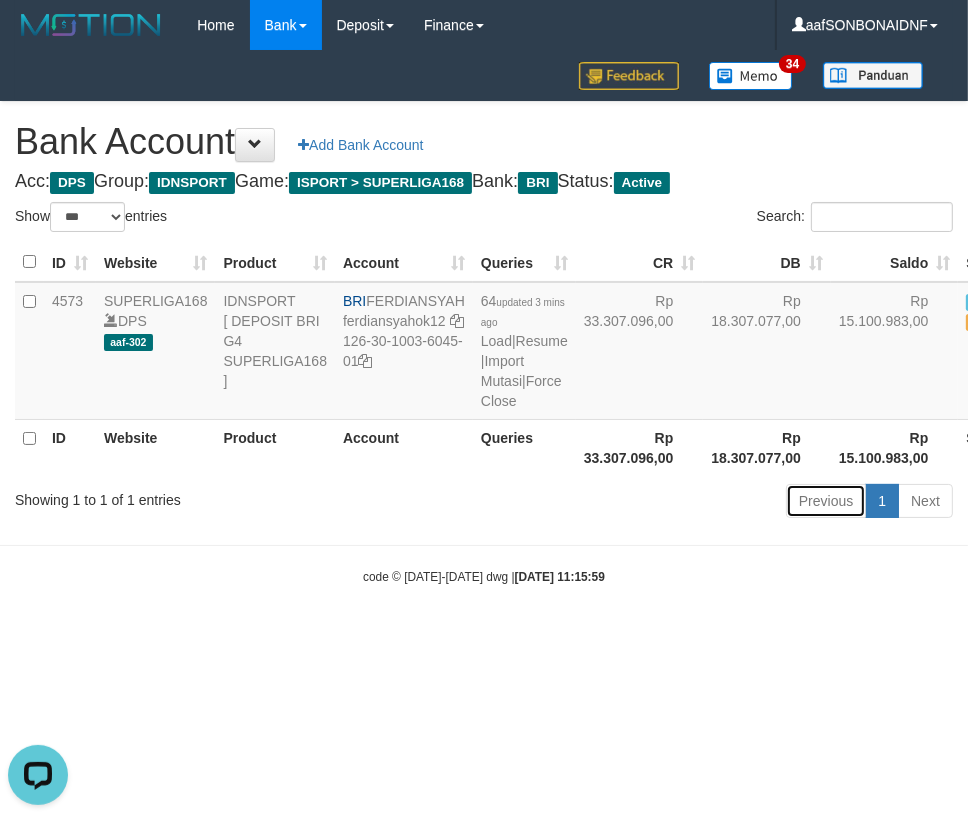 click on "Previous" at bounding box center (826, 501) 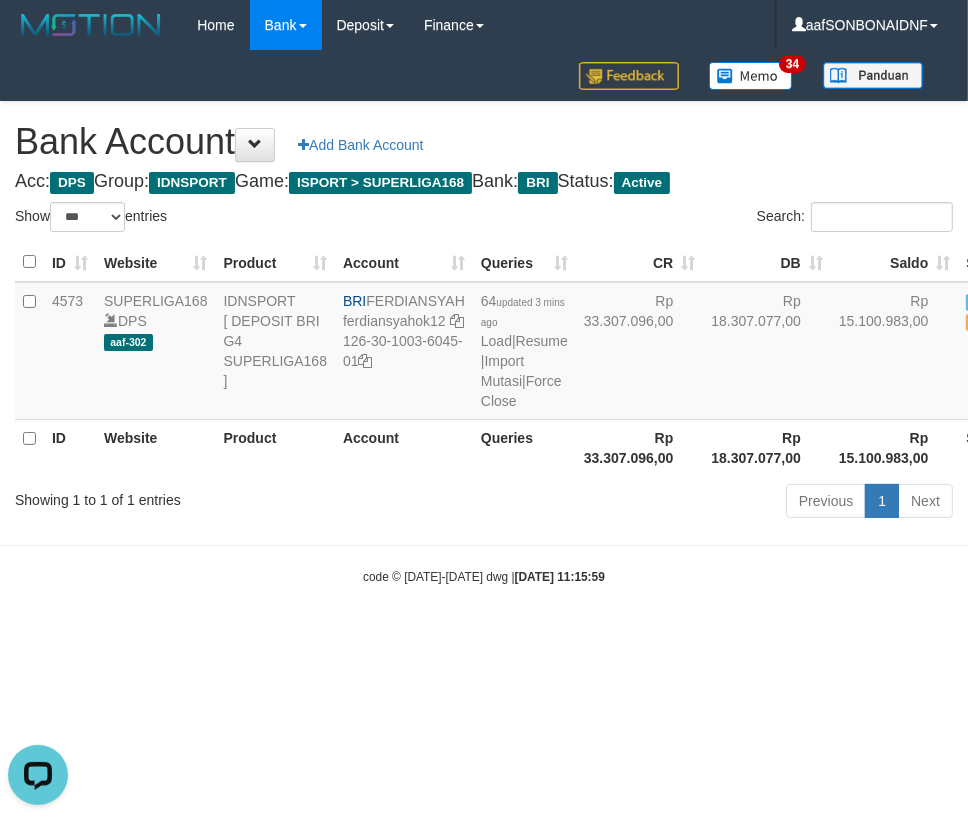 click on "Previous 1 Next" at bounding box center (685, 503) 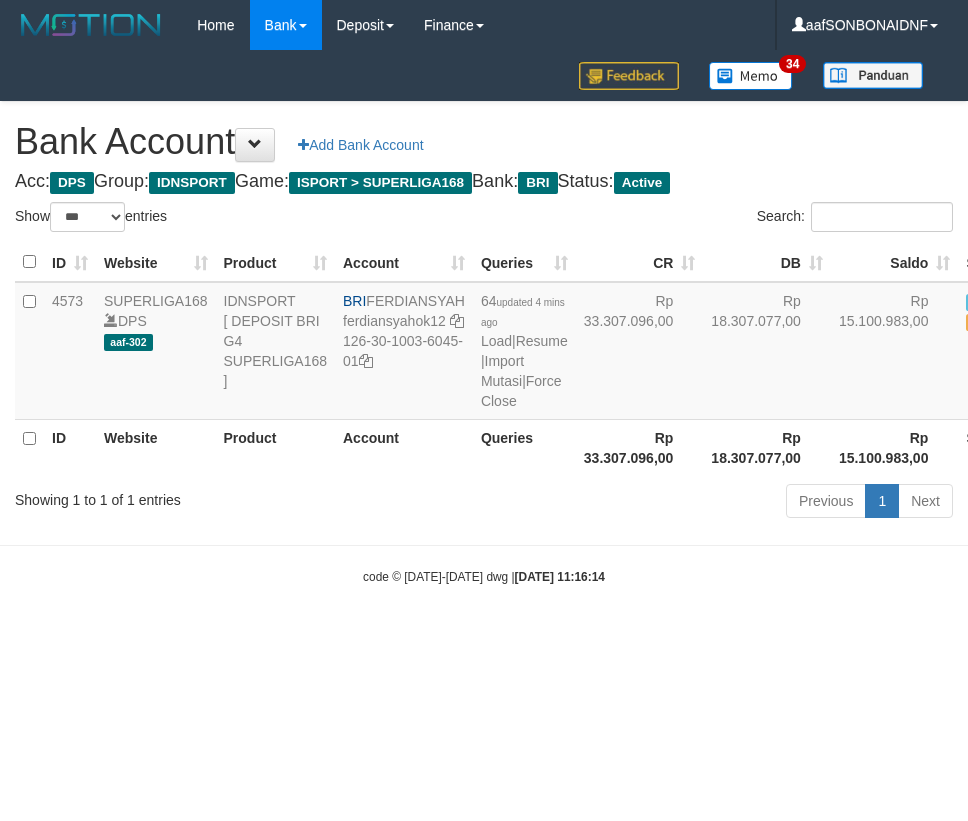 select on "***" 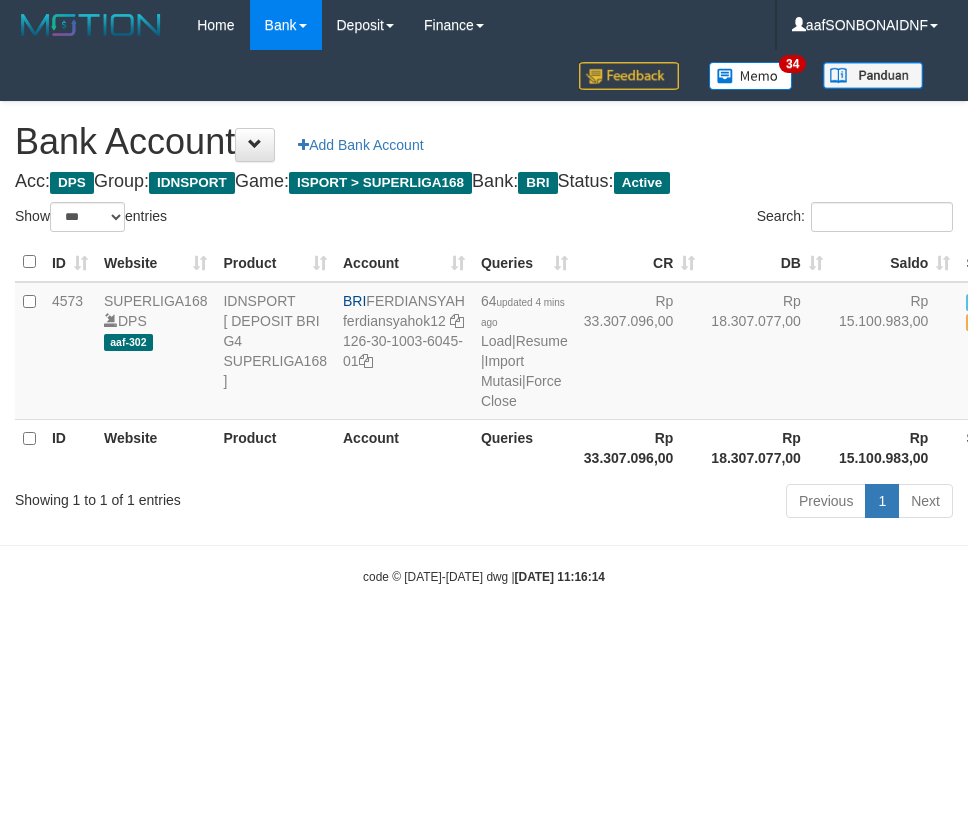 scroll, scrollTop: 0, scrollLeft: 0, axis: both 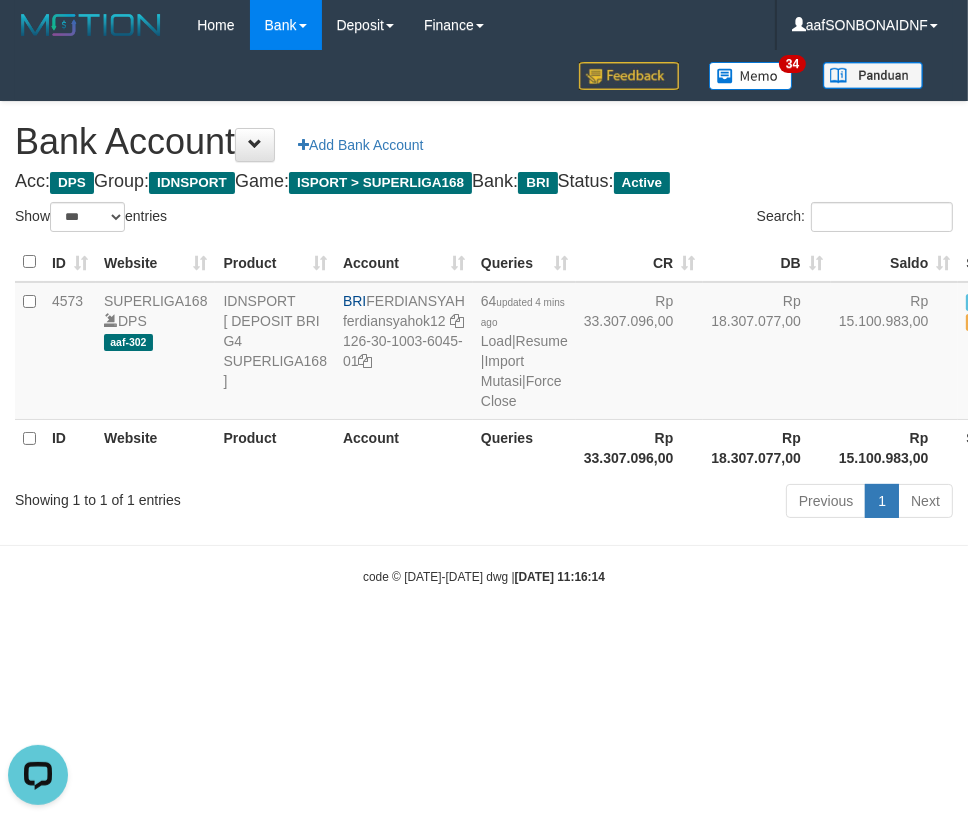 click on "Toggle navigation
Home
Bank
Account List
Load
By Website
Group
[ISPORT]													SUPERLIGA168
By Load Group (DPS)
34" at bounding box center [484, 318] 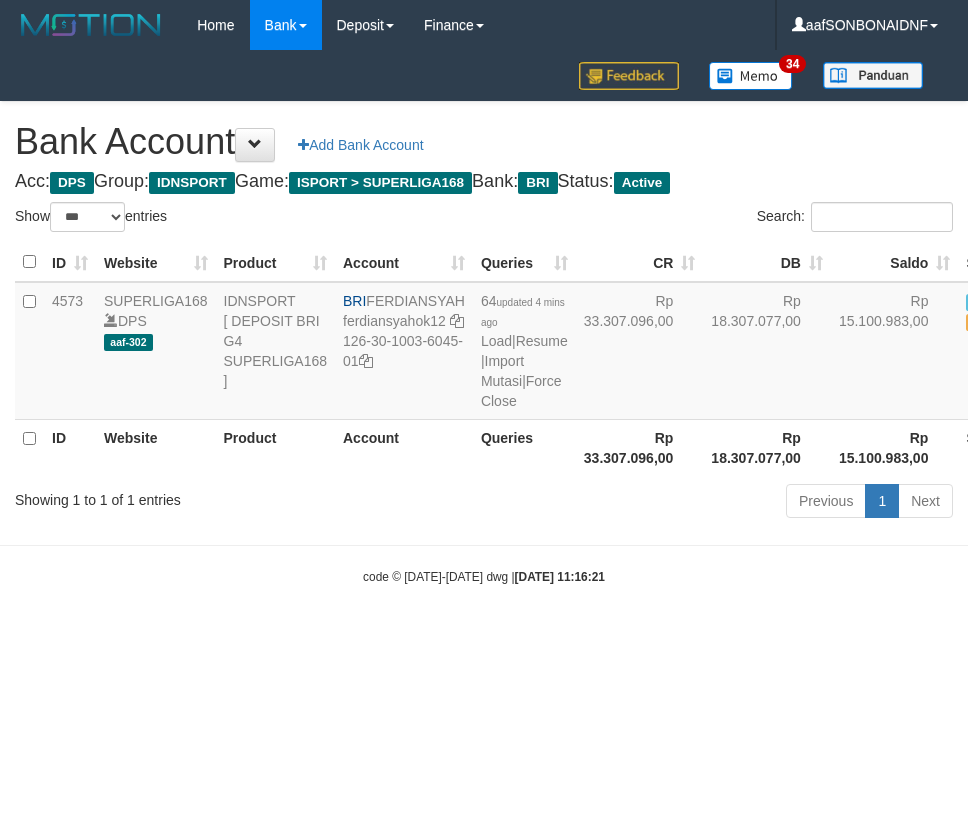 select on "***" 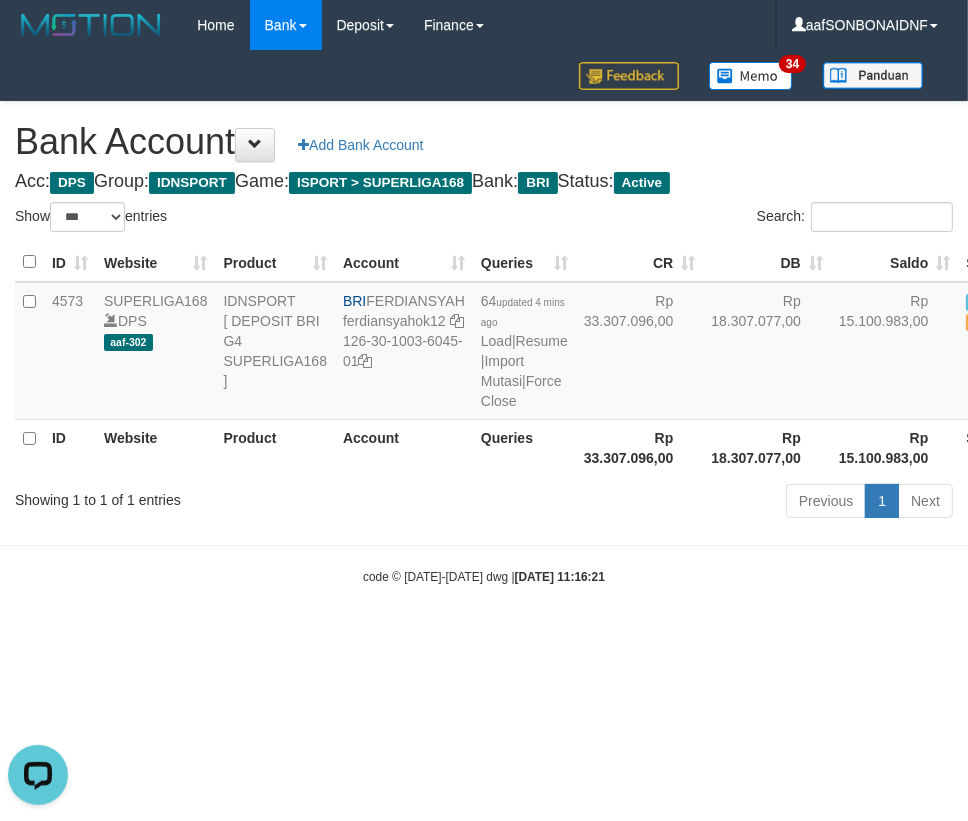 scroll, scrollTop: 0, scrollLeft: 0, axis: both 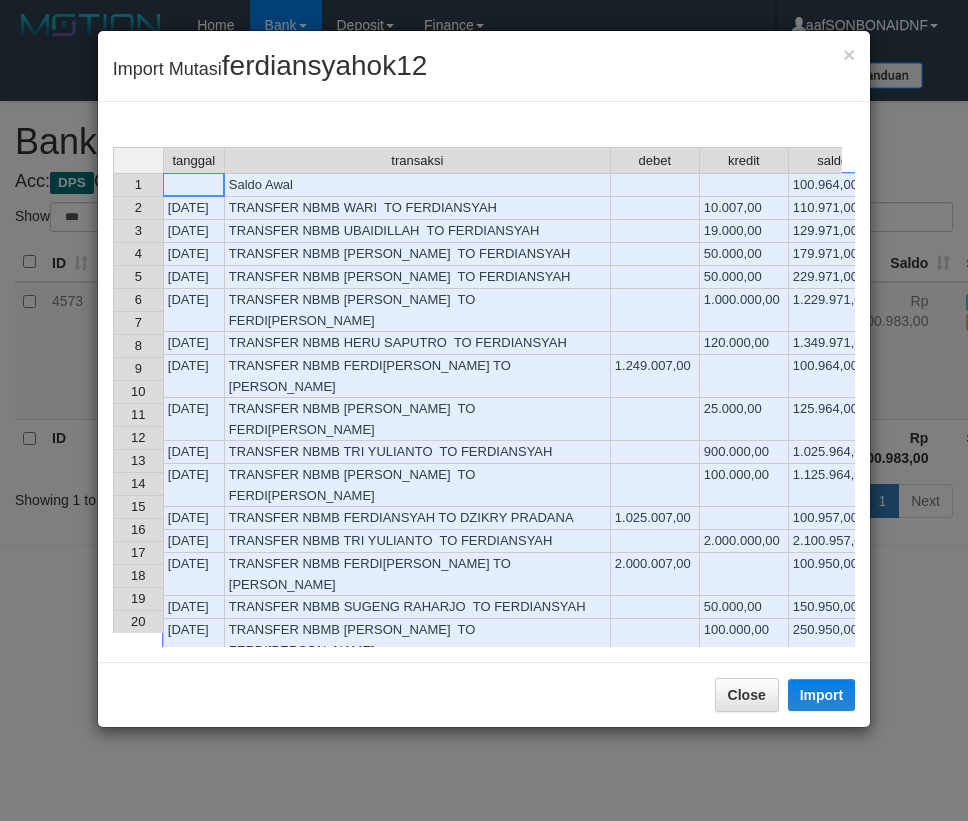 select on "***" 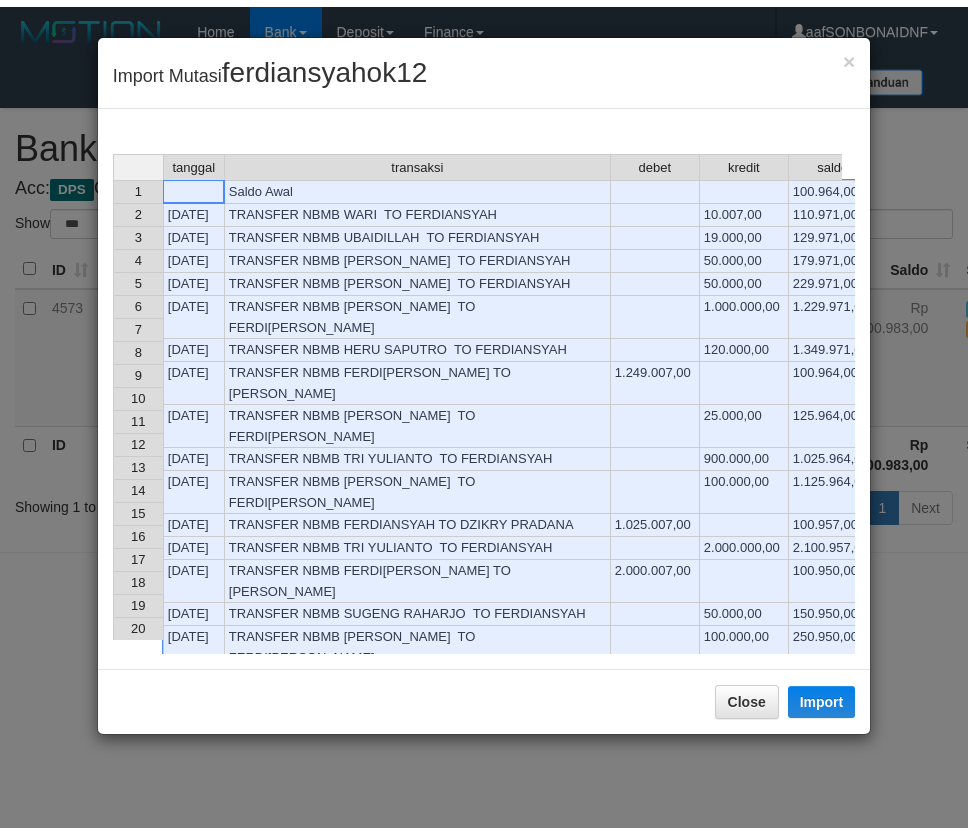 scroll, scrollTop: 0, scrollLeft: 0, axis: both 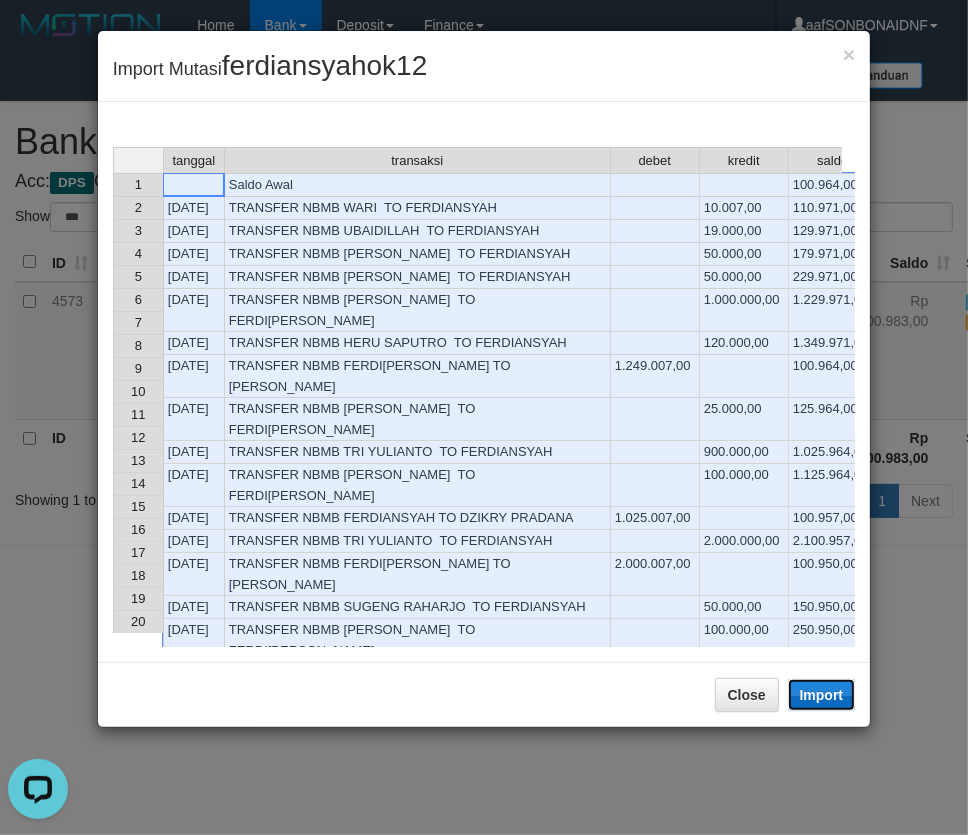click on "Import" at bounding box center (822, 695) 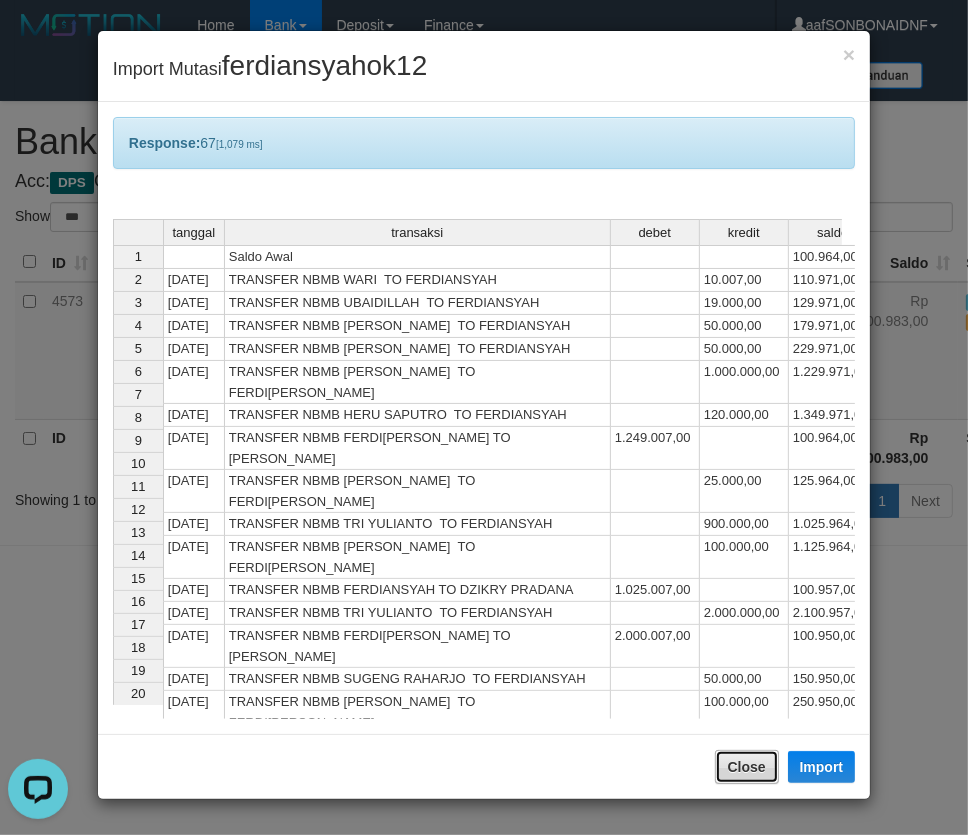 click on "Close" at bounding box center (747, 767) 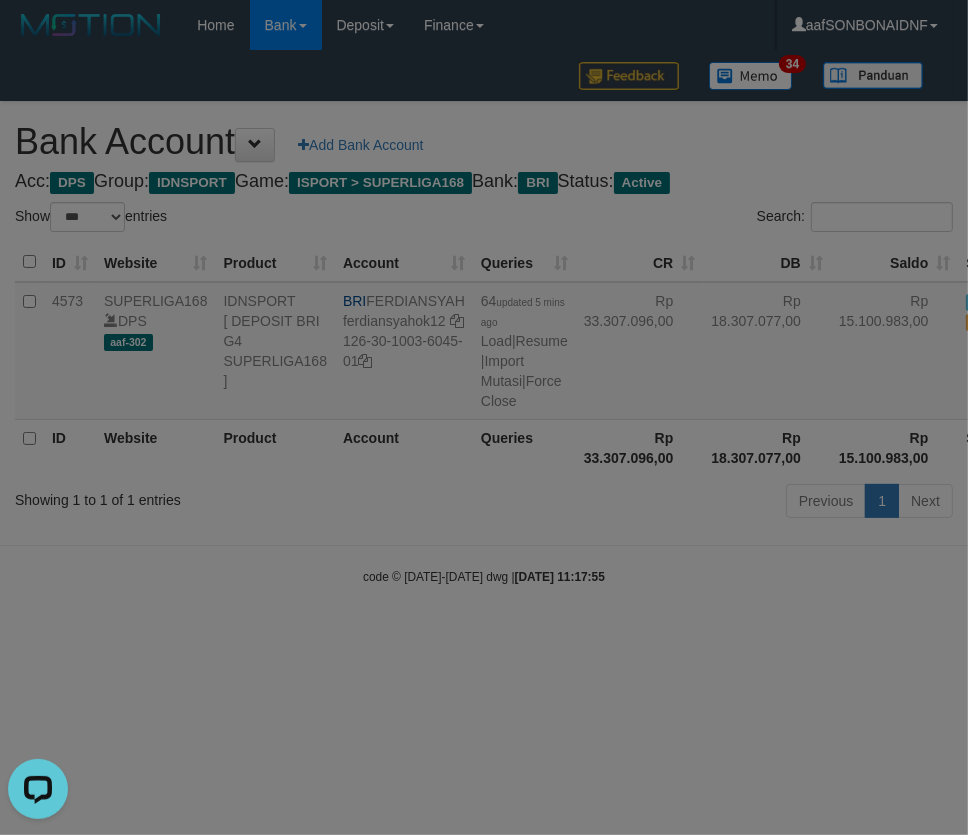 click at bounding box center (484, 417) 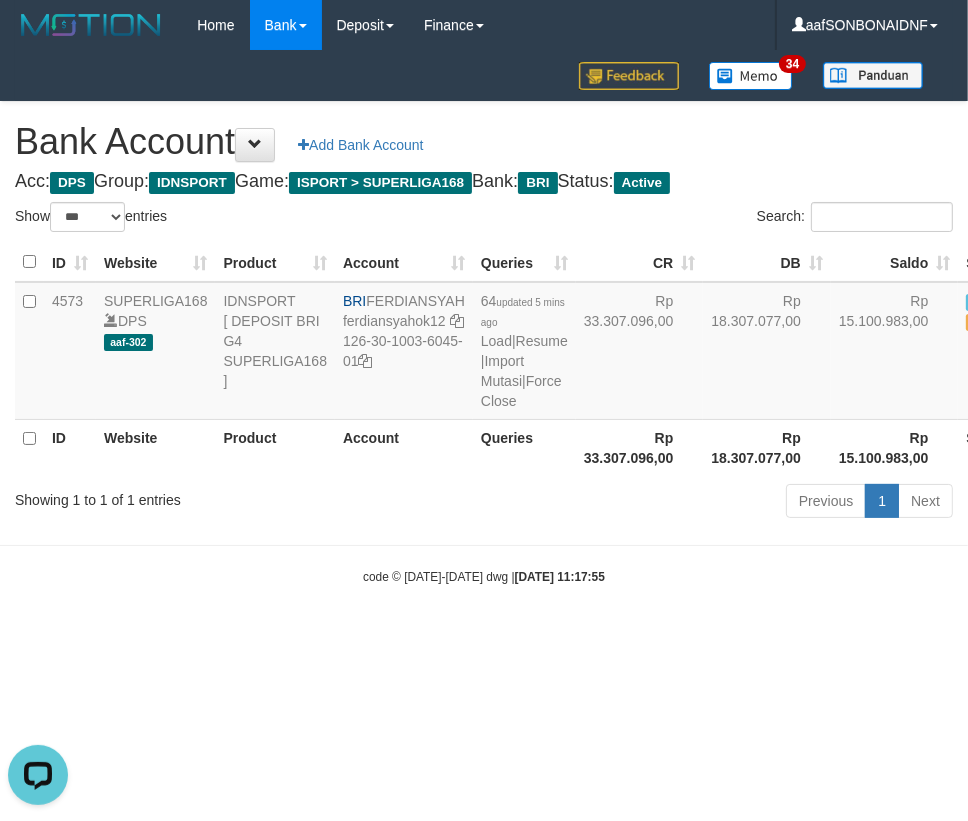 click on "Toggle navigation
Home
Bank
Account List
Load
By Website
Group
[ISPORT]													SUPERLIGA168
By Load Group (DPS)" at bounding box center (484, 318) 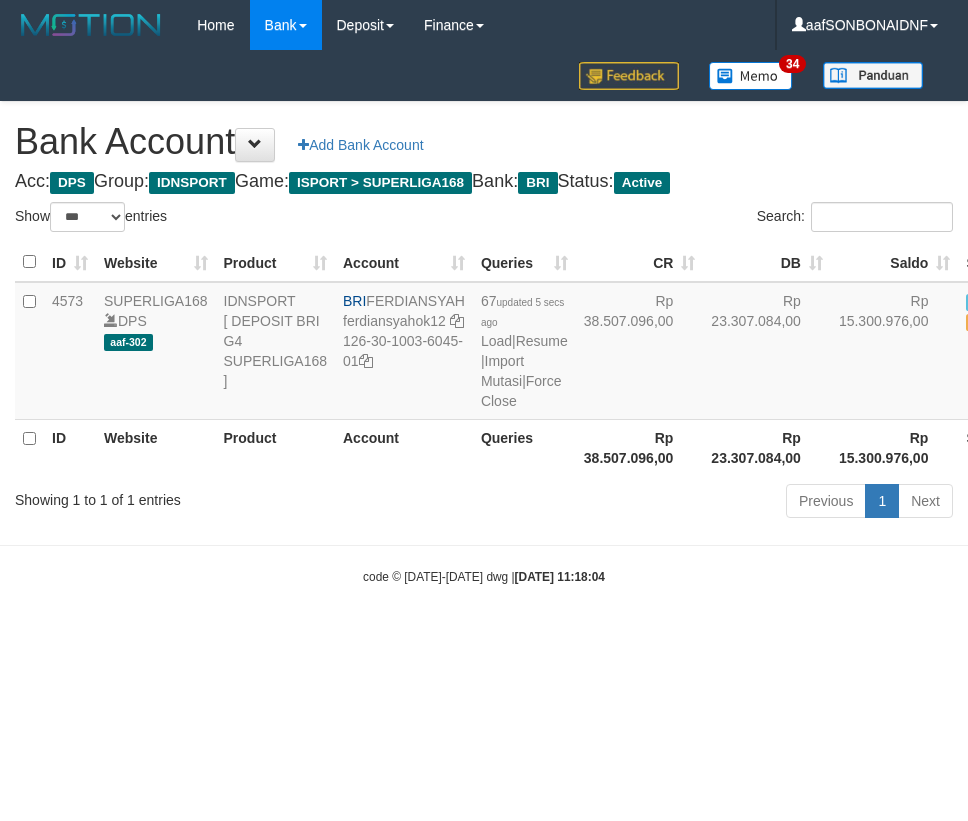 select on "***" 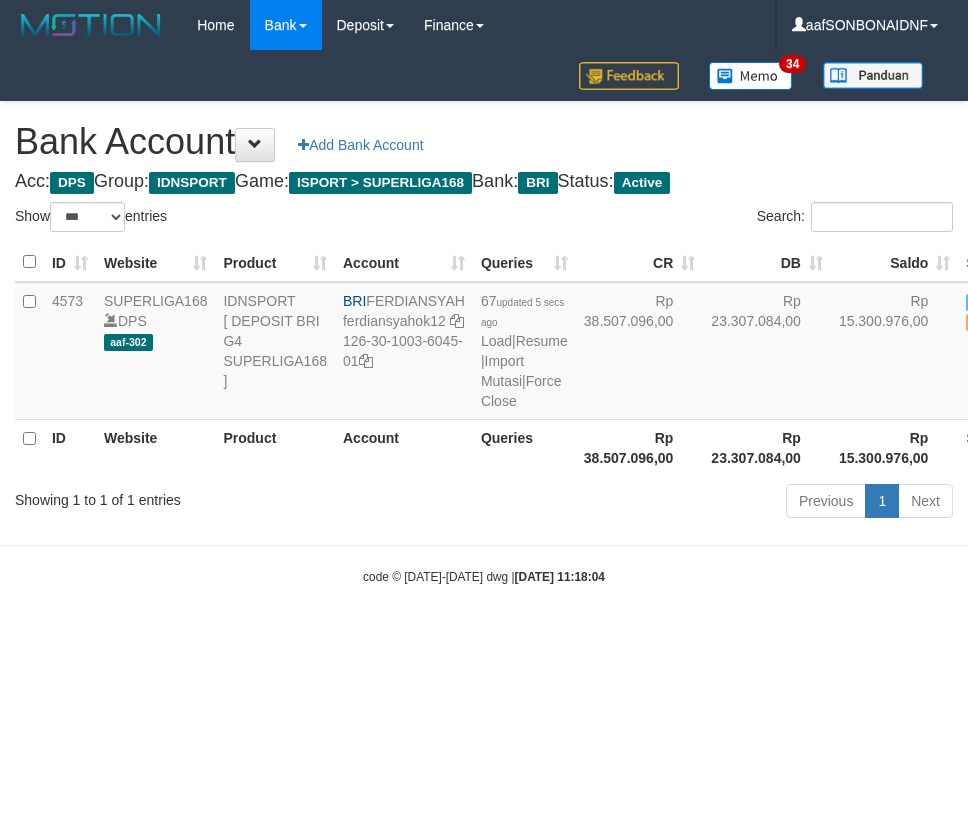 scroll, scrollTop: 0, scrollLeft: 0, axis: both 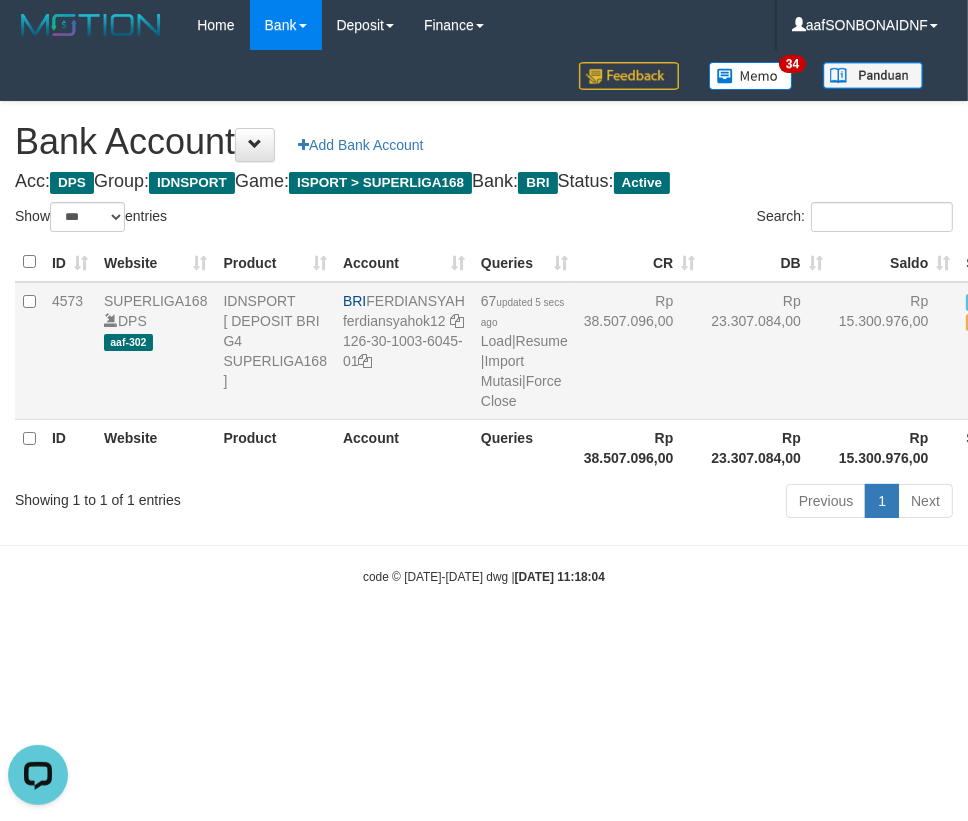 click on "BRI
FERDIANSYAH
ferdiansyahok12
126-30-1003-6045-01" at bounding box center (404, 351) 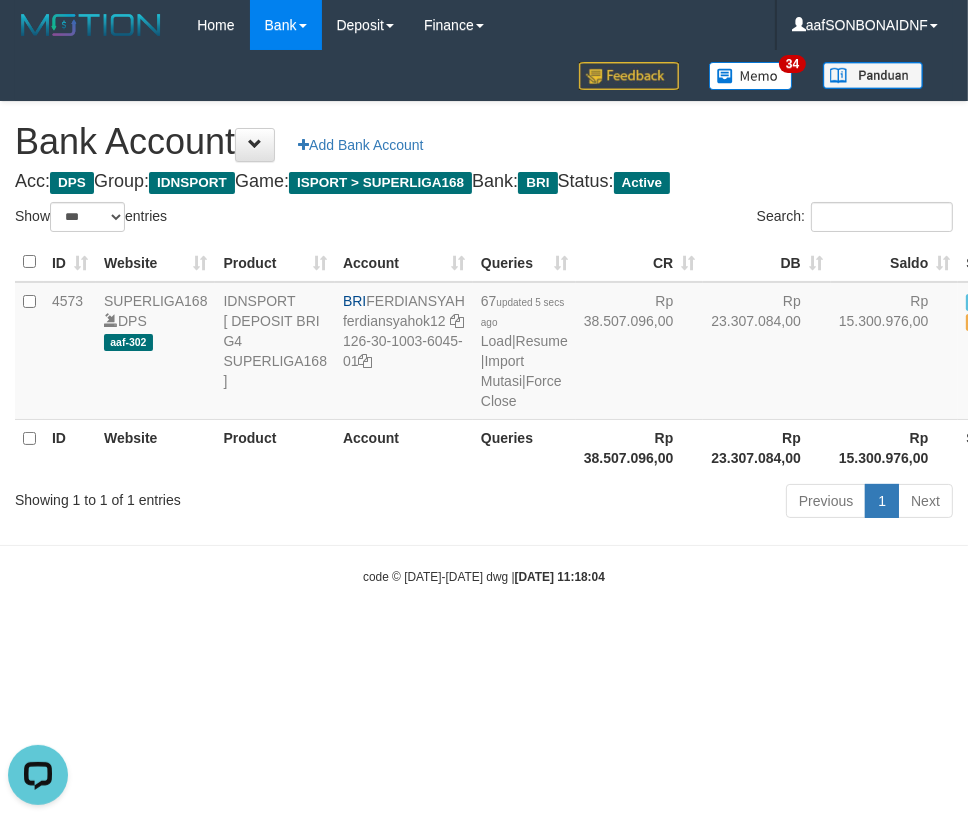click on "Toggle navigation
Home
Bank
Account List
Load
By Website
Group
[ISPORT]													SUPERLIGA168
By Load Group (DPS)
34" at bounding box center (484, 318) 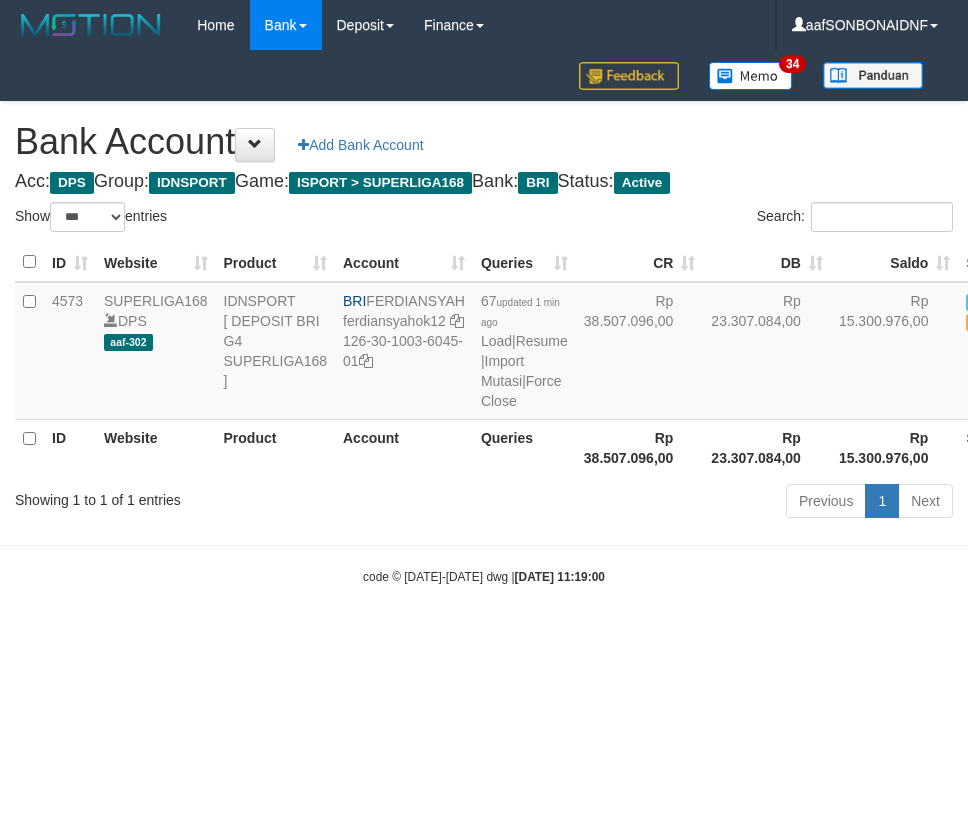 select on "***" 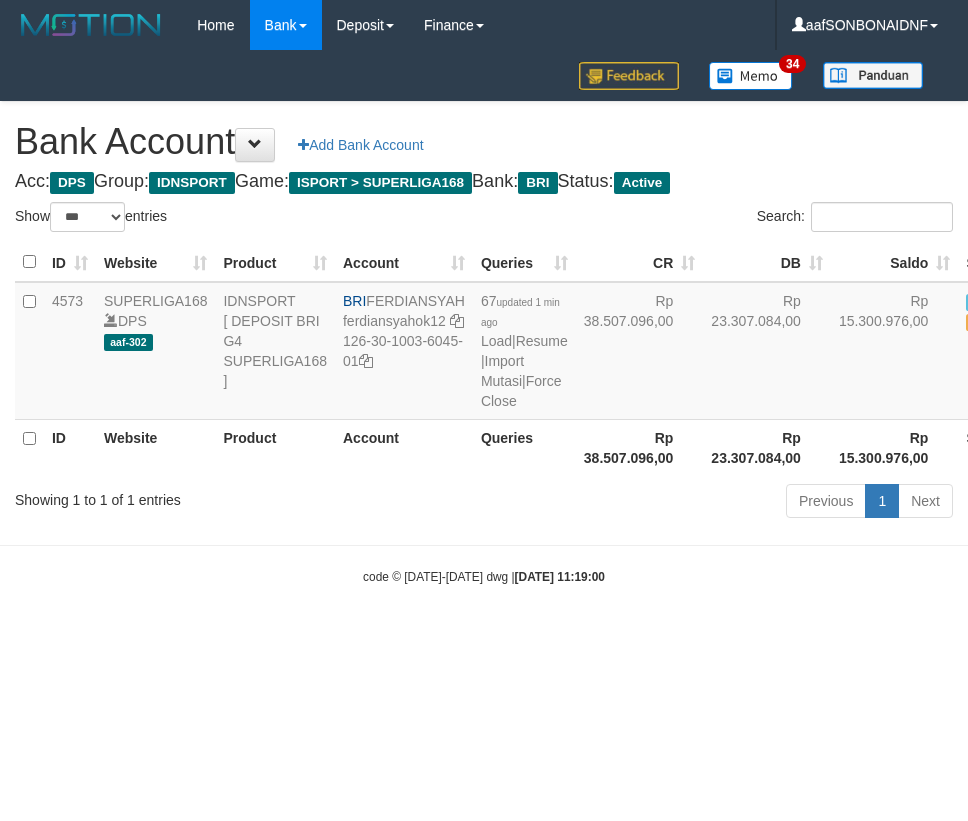 scroll, scrollTop: 0, scrollLeft: 0, axis: both 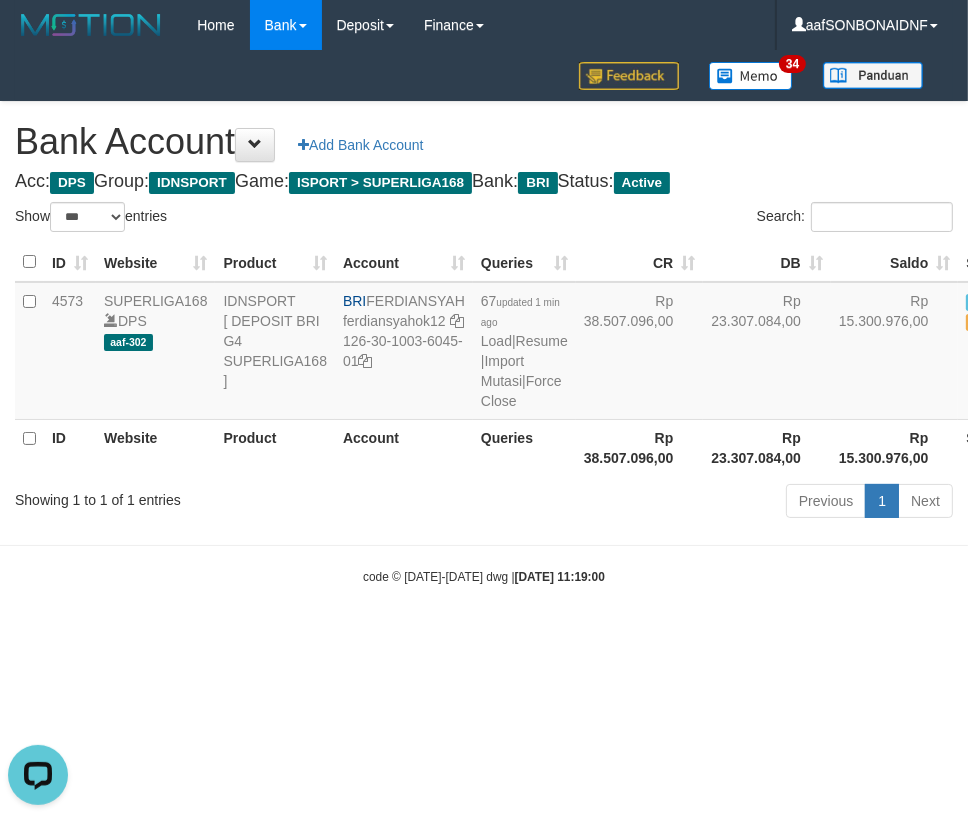 click on "Toggle navigation
Home
Bank
Account List
Load
By Website
Group
[ISPORT]													SUPERLIGA168
By Load Group (DPS)" at bounding box center (484, 318) 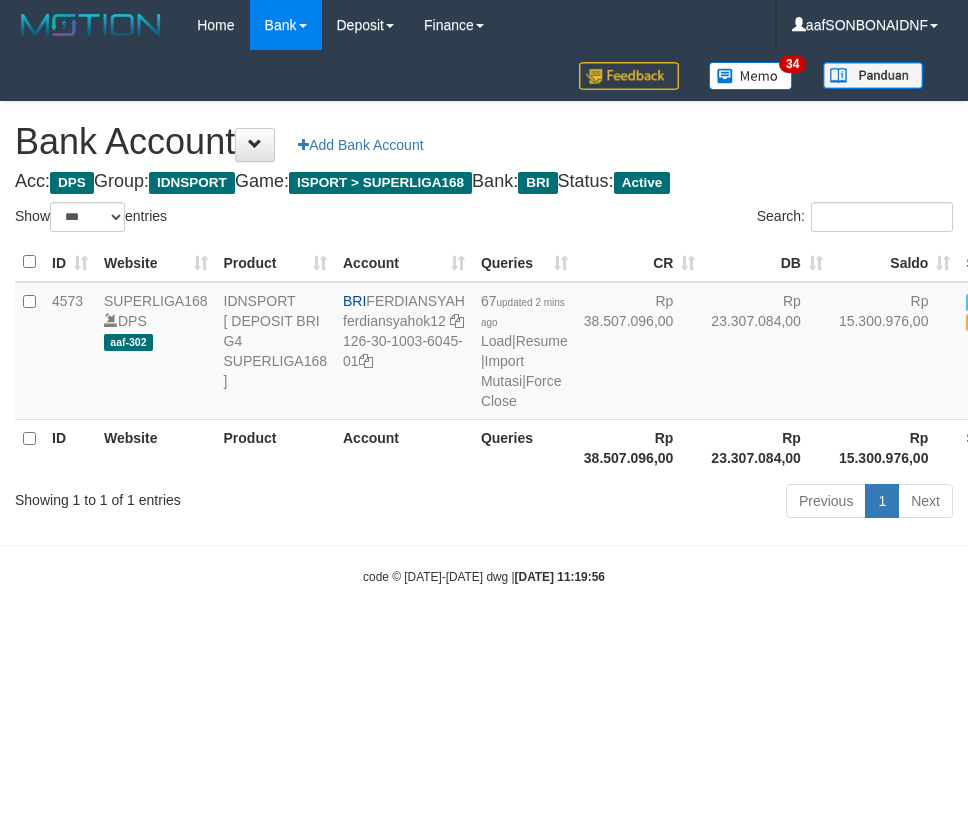 select on "***" 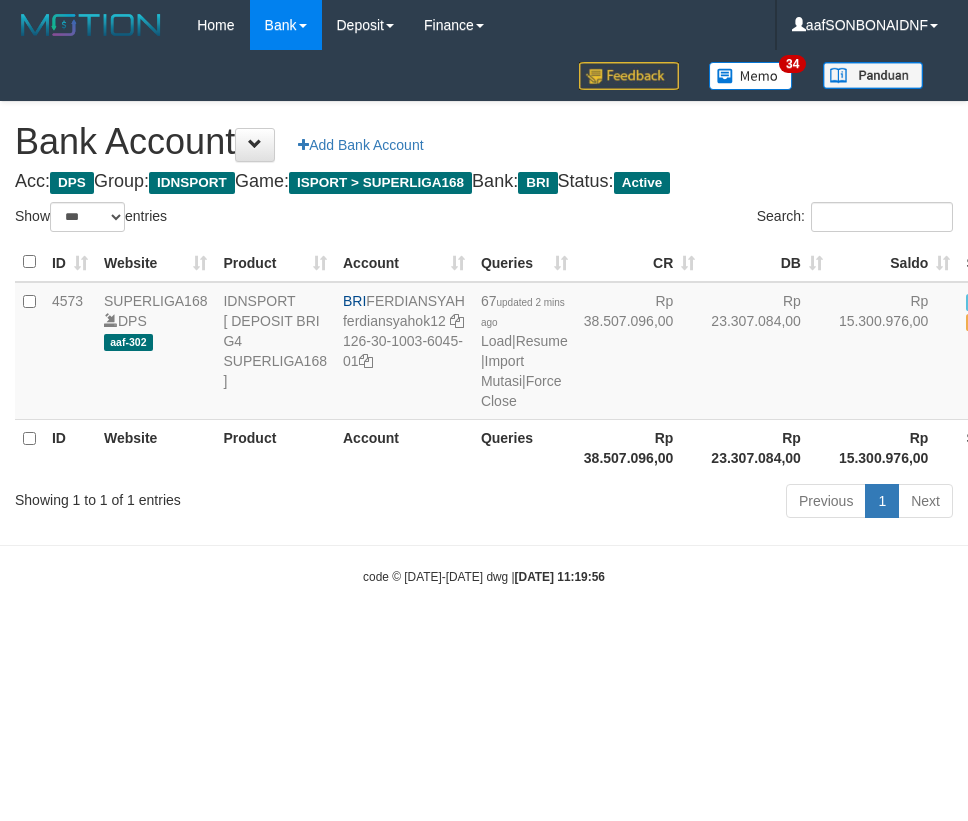 scroll, scrollTop: 0, scrollLeft: 0, axis: both 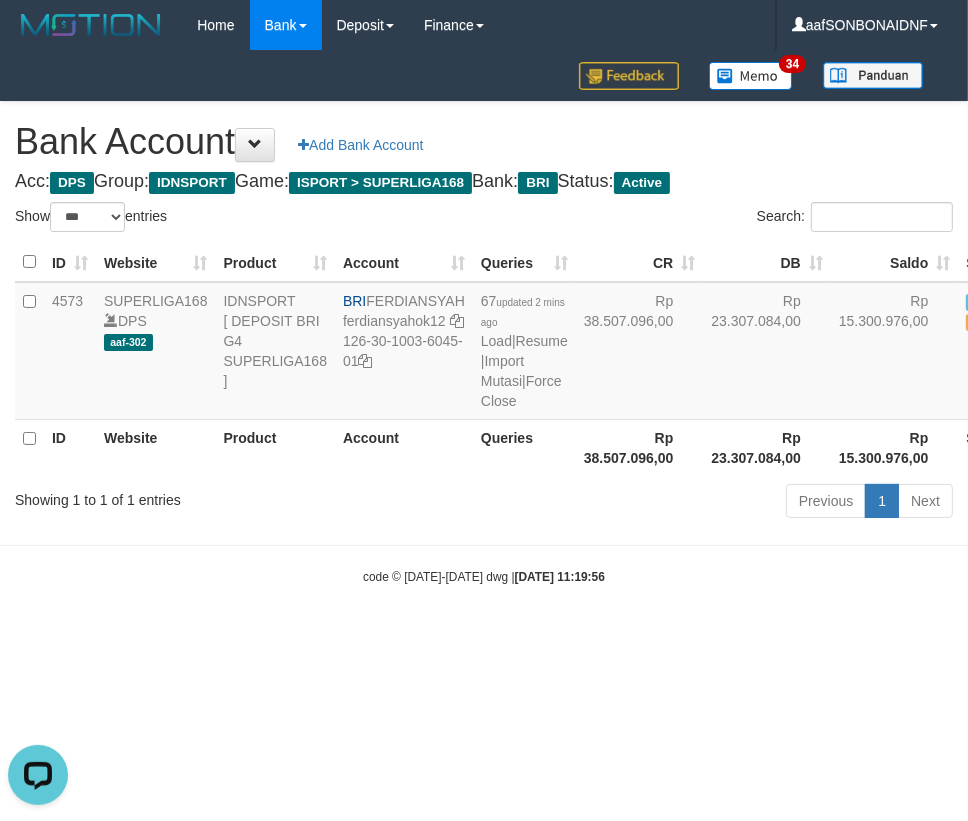 click on "Toggle navigation
Home
Bank
Account List
Load
By Website
Group
[ISPORT]													SUPERLIGA168
By Load Group (DPS)" at bounding box center [484, 318] 